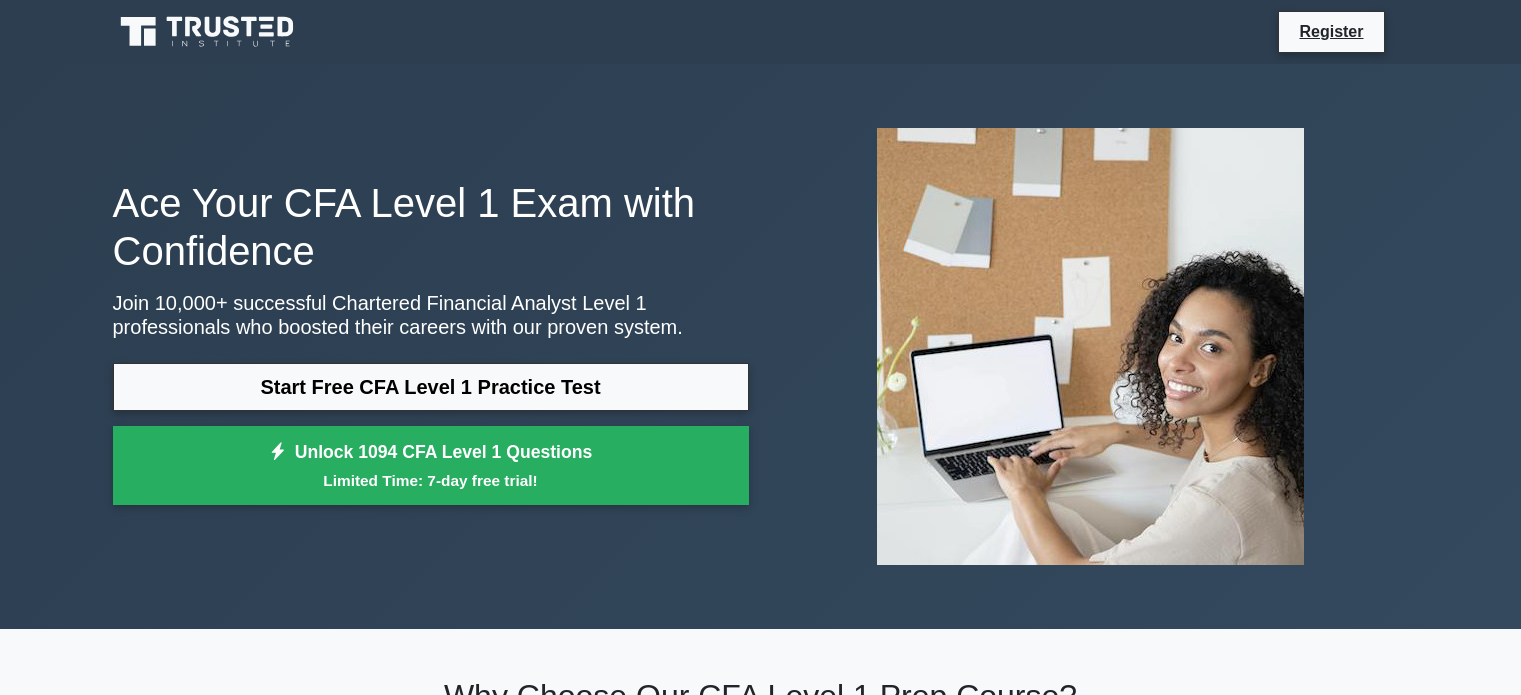 scroll, scrollTop: 0, scrollLeft: 0, axis: both 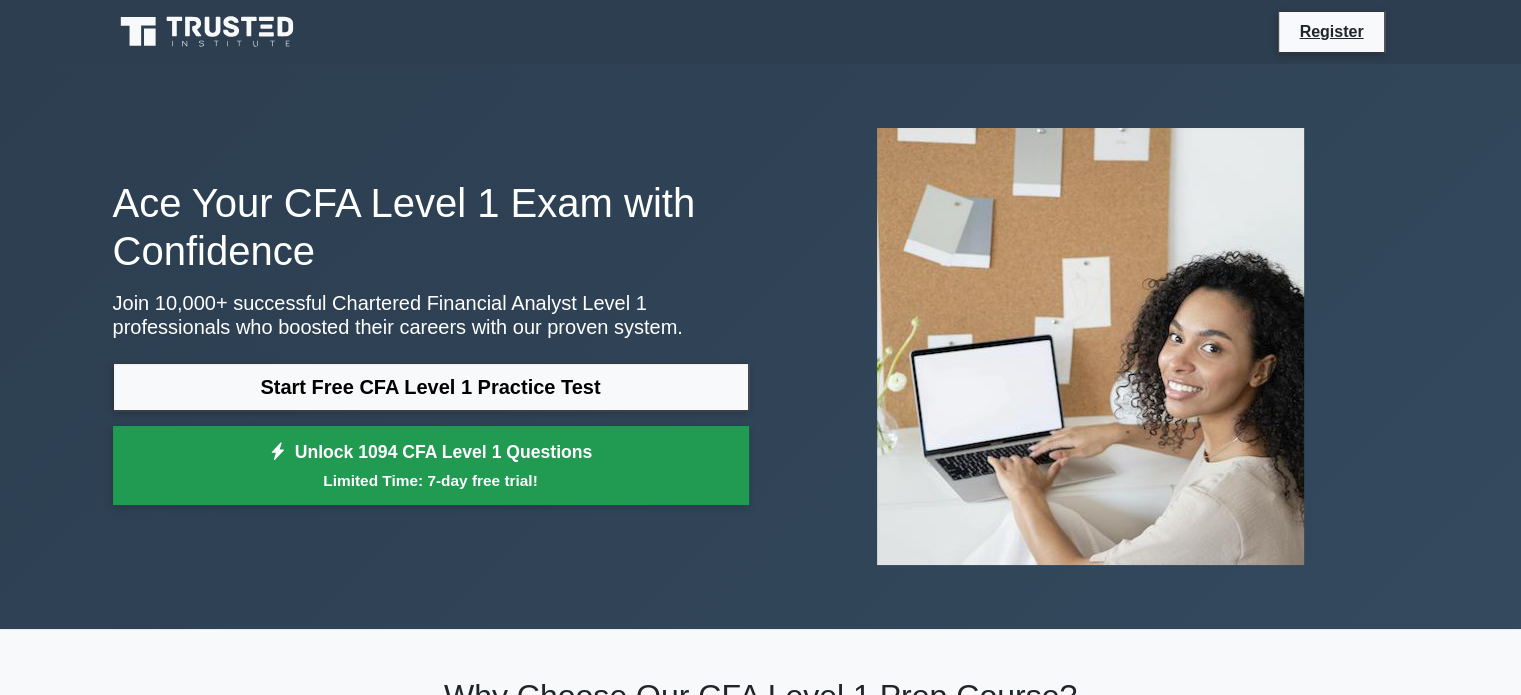 click on "Unlock 1094 CFA Level 1 Questions
Limited Time: 7-day free trial!" at bounding box center (431, 466) 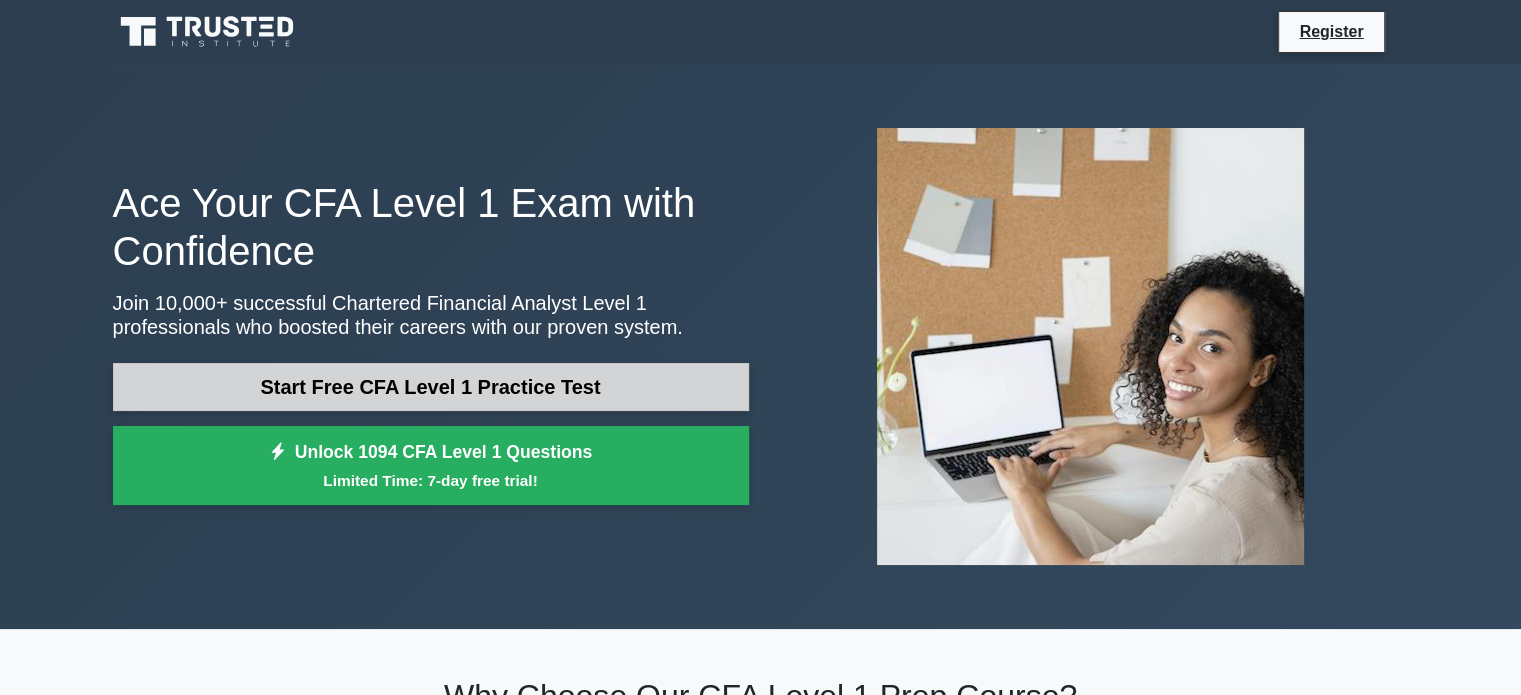 click on "Start Free CFA Level 1 Practice Test" at bounding box center [431, 387] 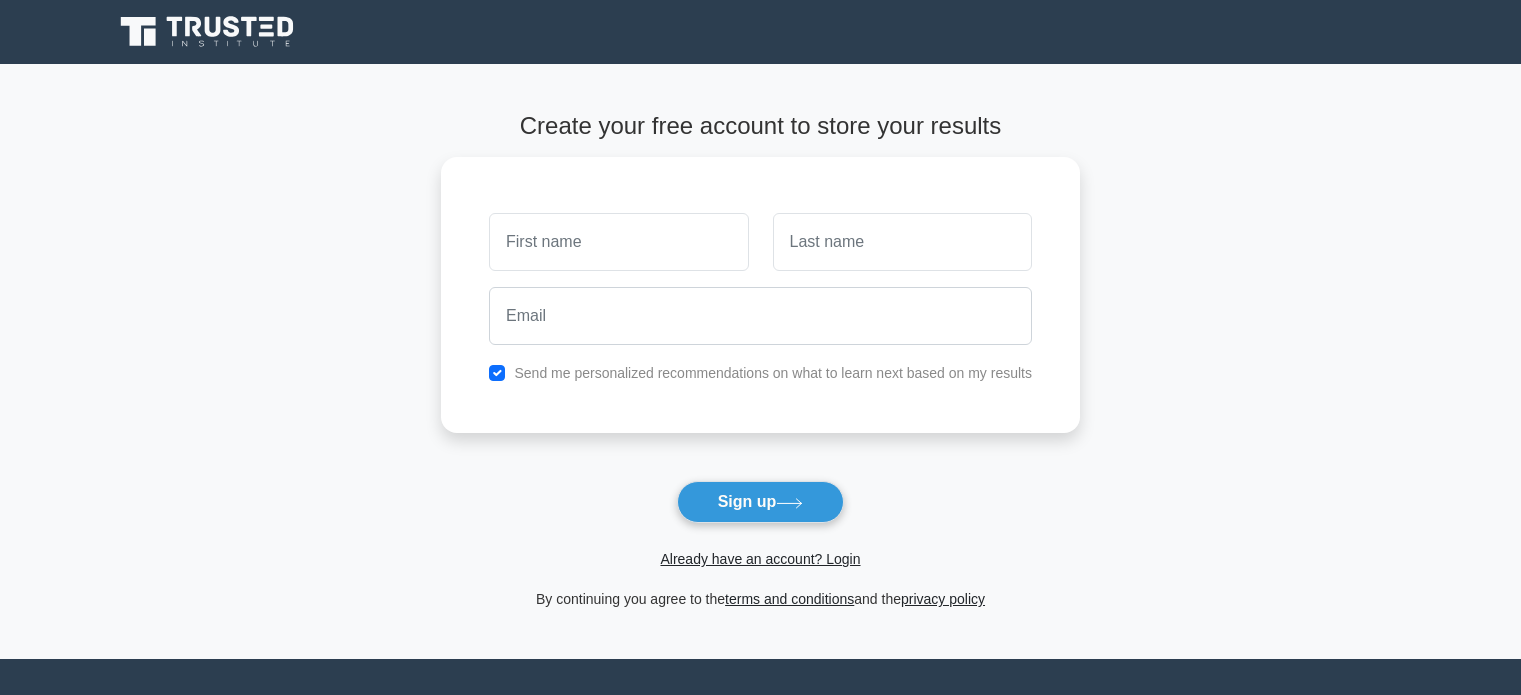 scroll, scrollTop: 0, scrollLeft: 0, axis: both 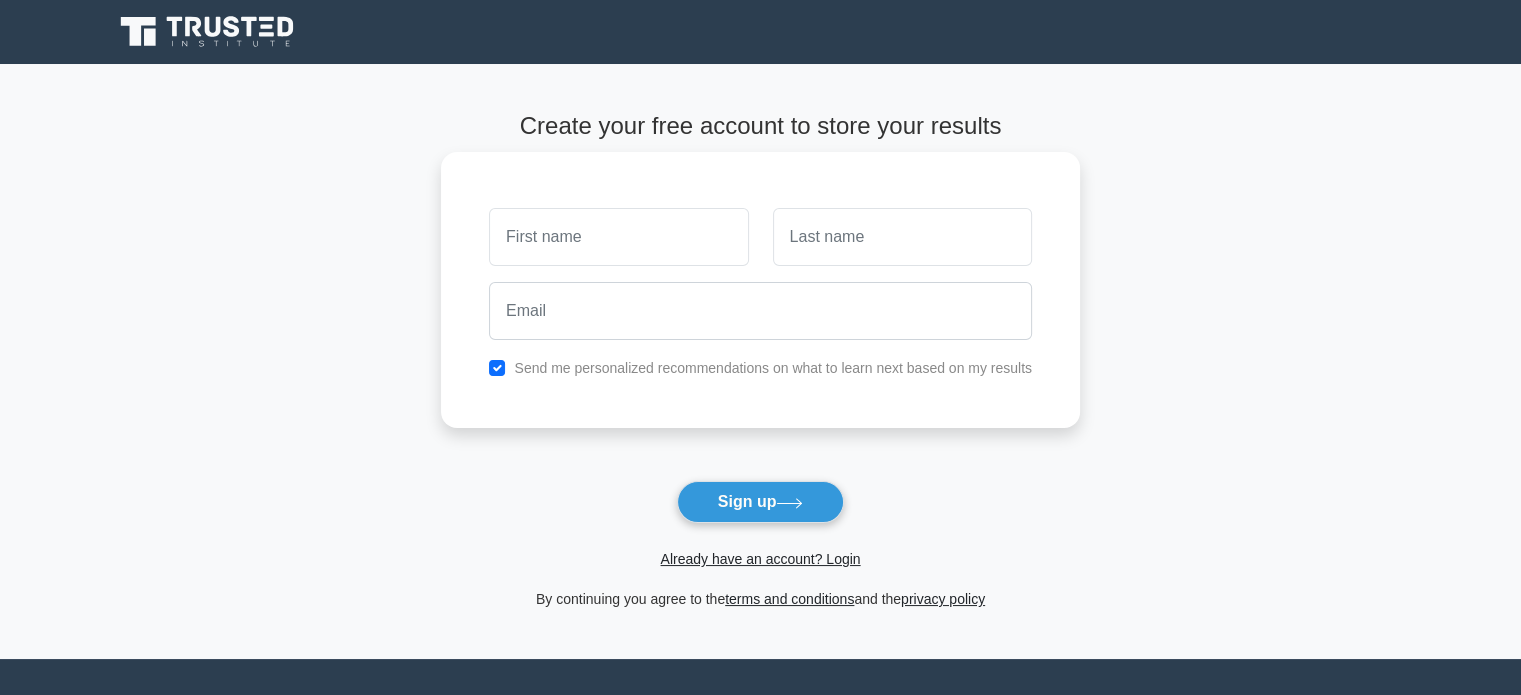 click at bounding box center [618, 237] 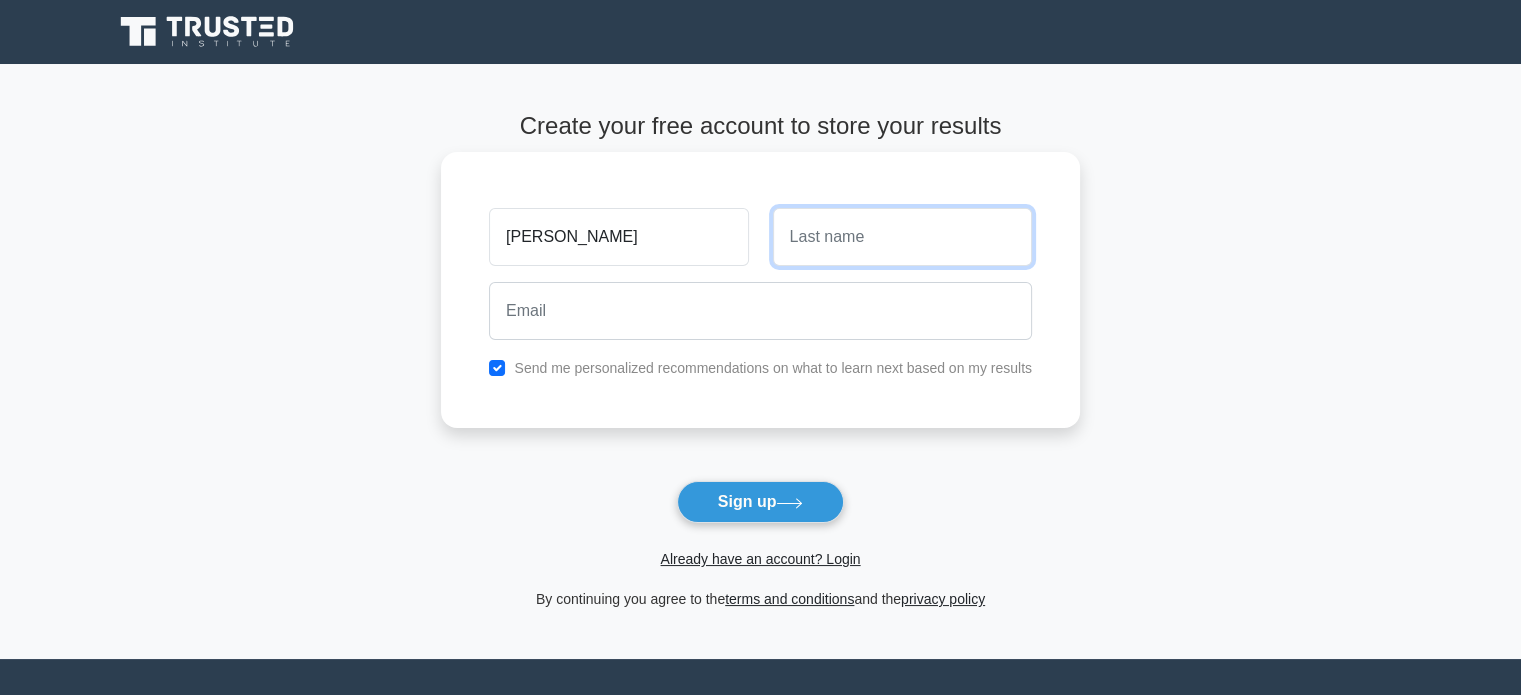 click at bounding box center (902, 237) 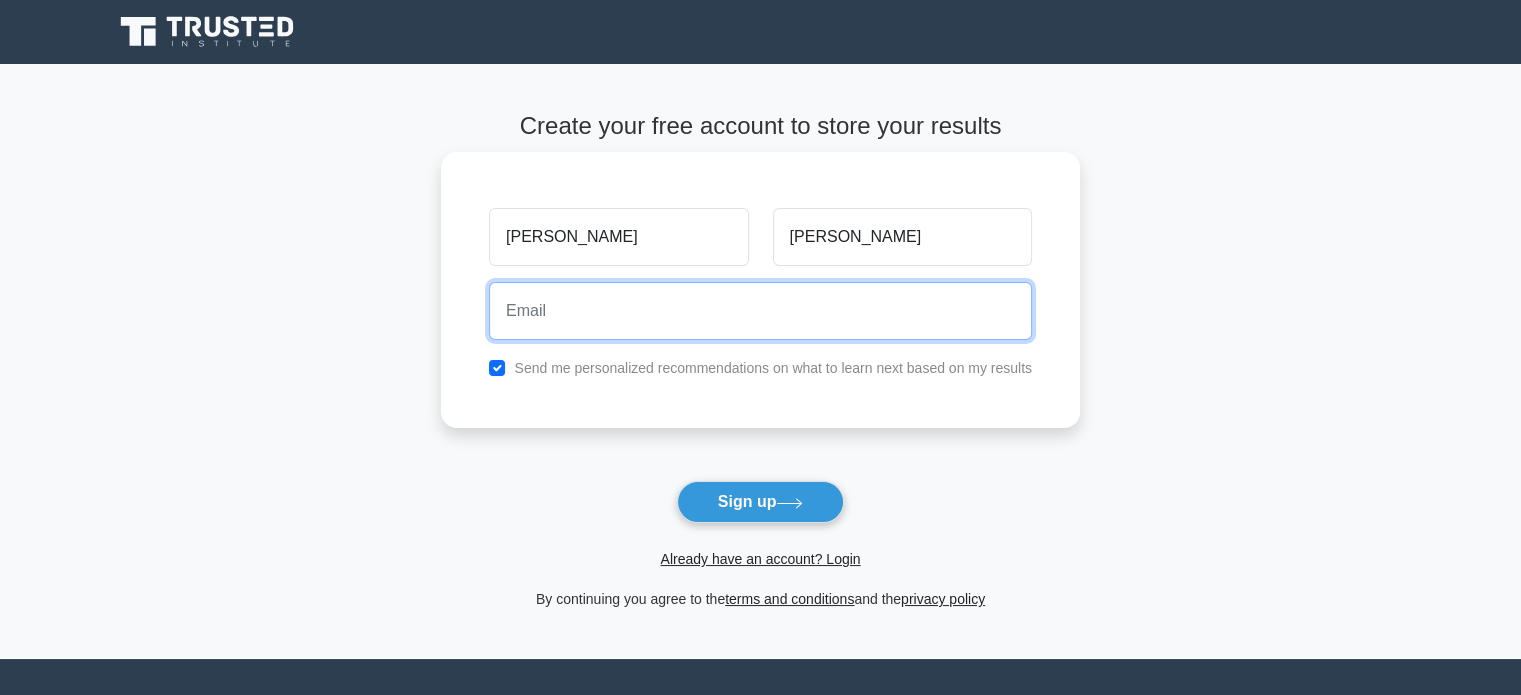 click at bounding box center [760, 311] 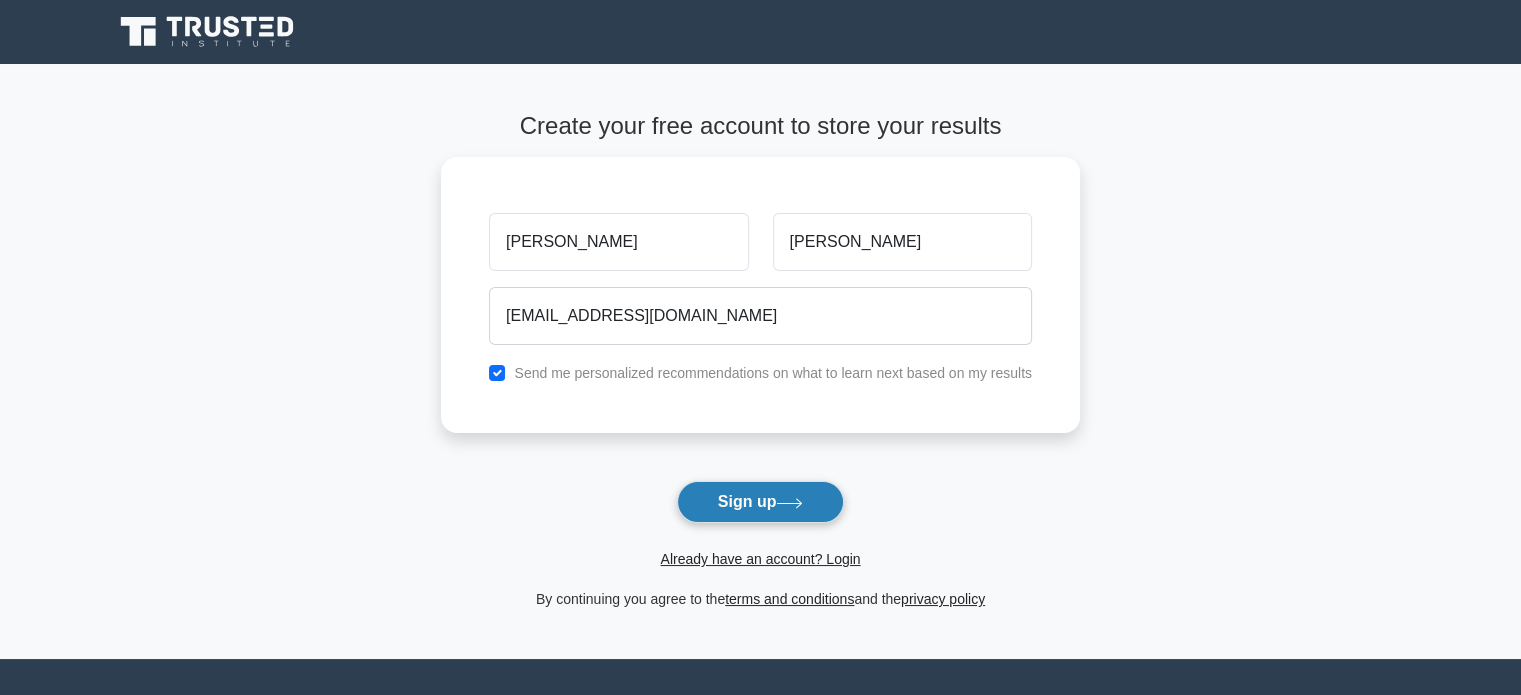 click on "Sign up" at bounding box center [761, 502] 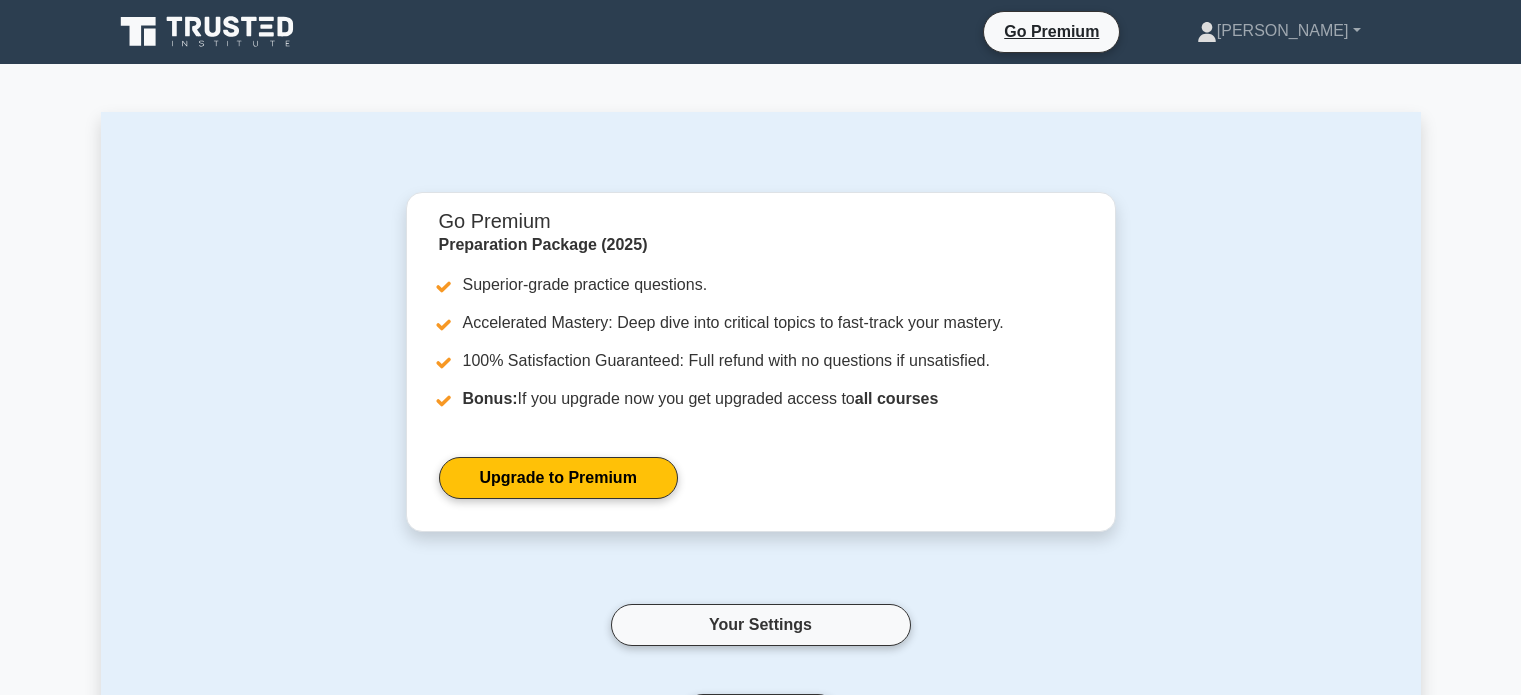 scroll, scrollTop: 0, scrollLeft: 0, axis: both 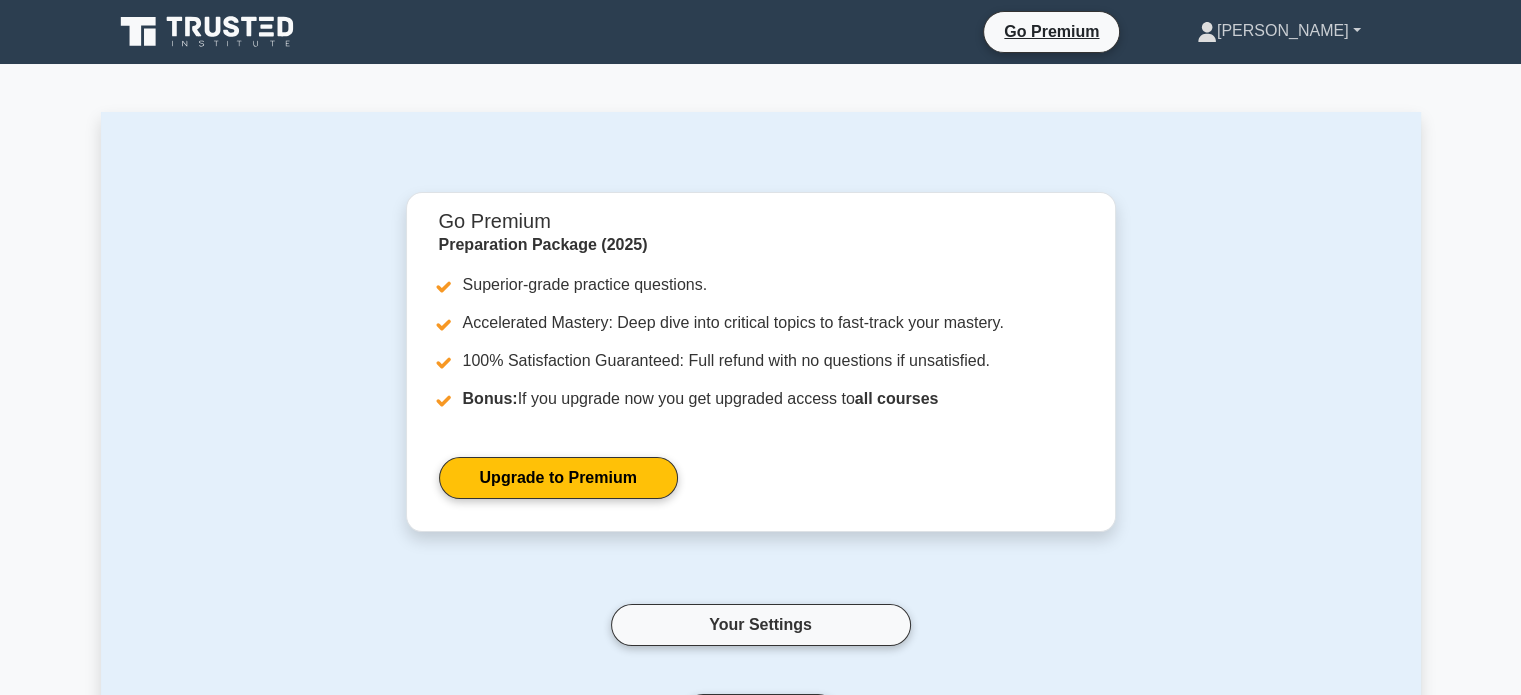 click 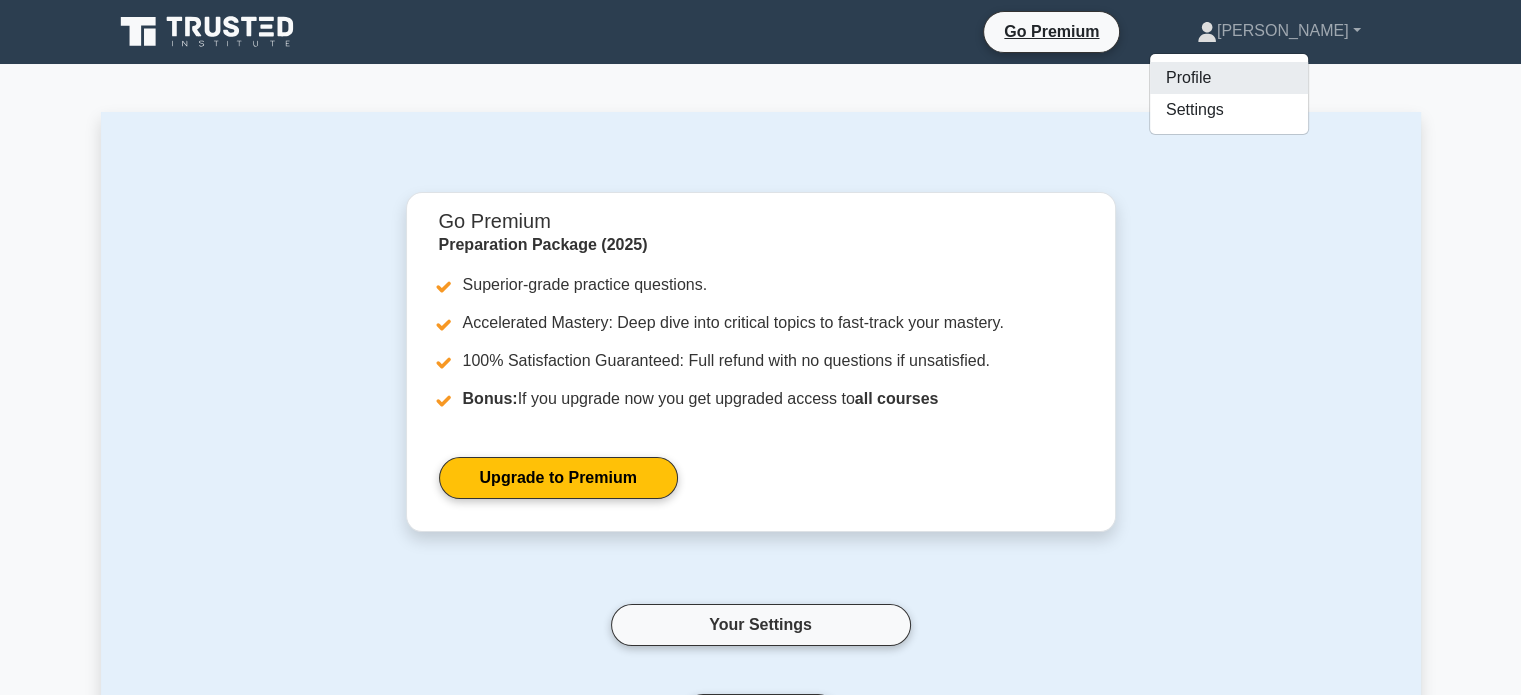 click on "Profile" at bounding box center [1229, 78] 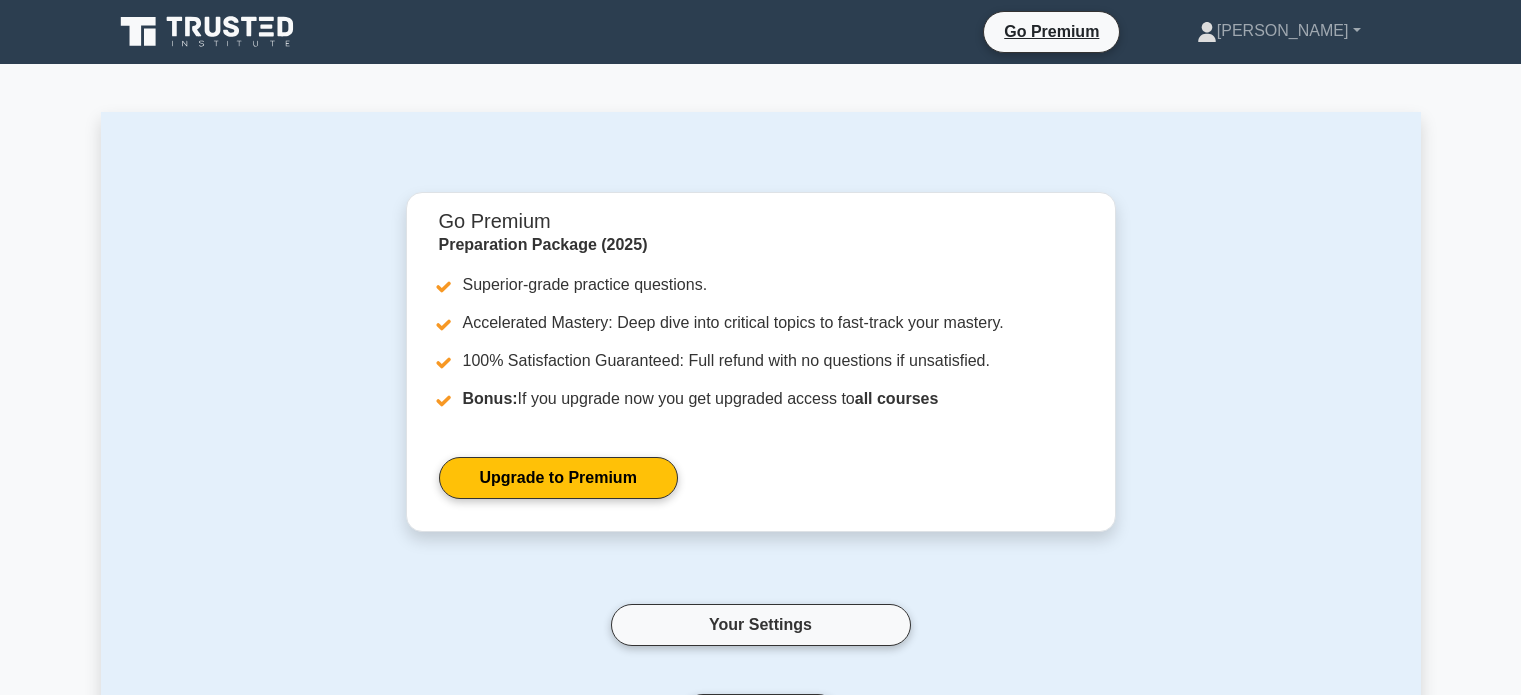 scroll, scrollTop: 0, scrollLeft: 0, axis: both 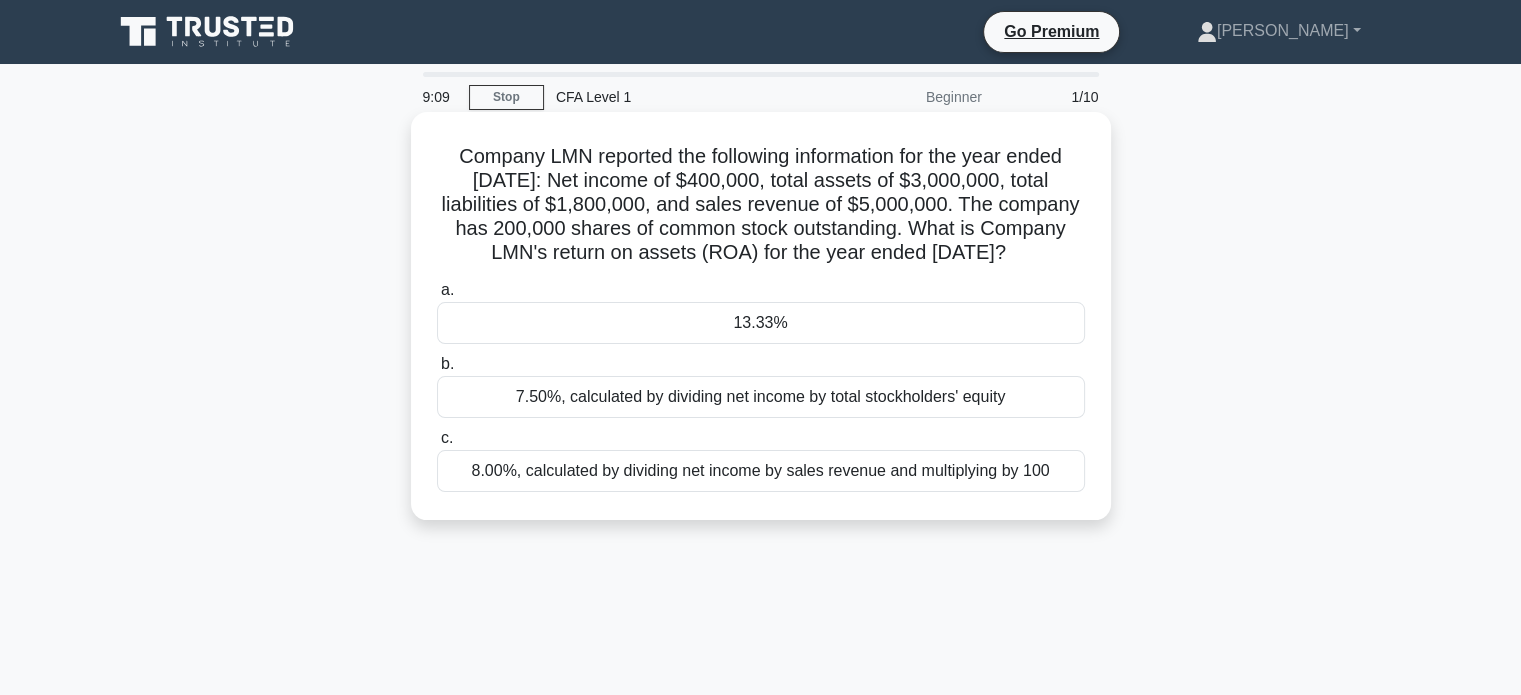 click on "13.33%" at bounding box center (761, 323) 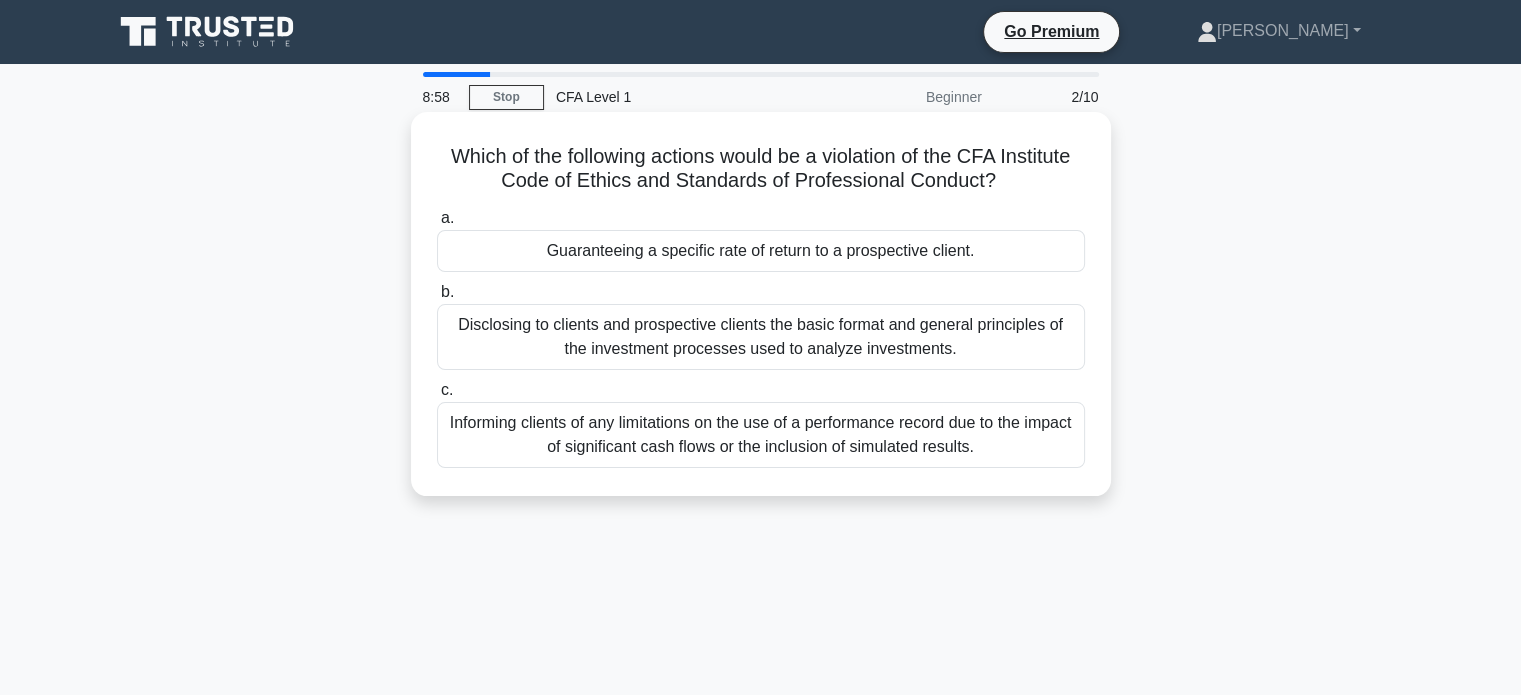 click on "Guaranteeing a specific rate of return to a prospective client." at bounding box center (761, 251) 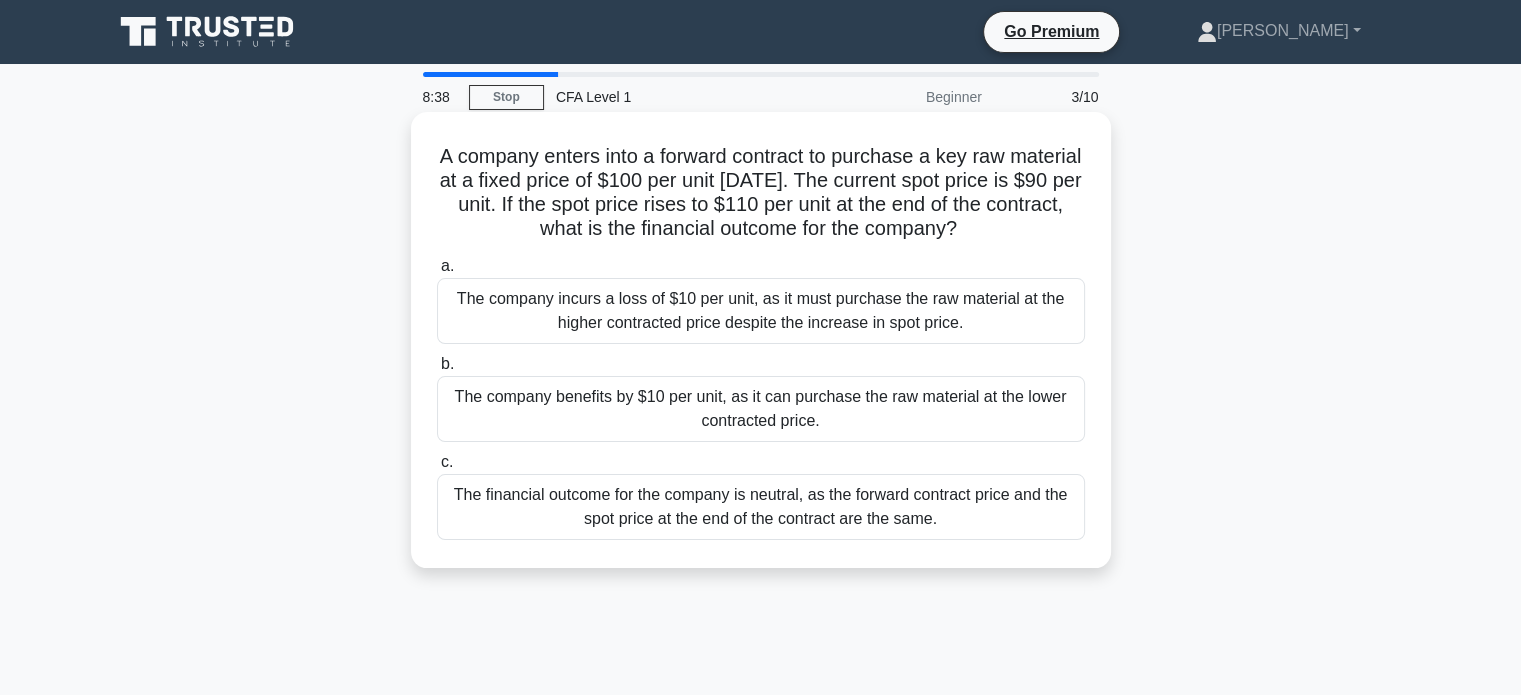click on "The company benefits by $10 per unit, as it can purchase the raw material at the lower contracted price." at bounding box center [761, 409] 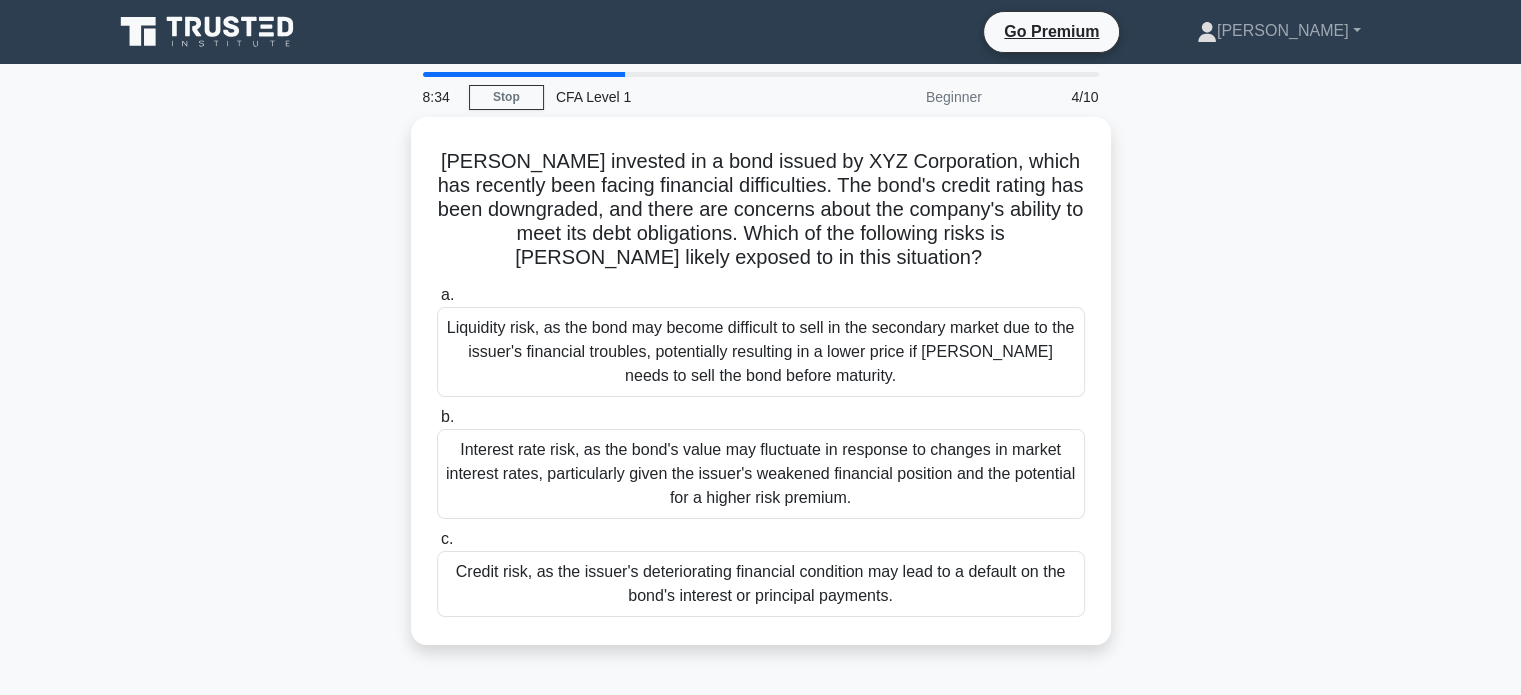 click on "CFA Level 1" at bounding box center (681, 97) 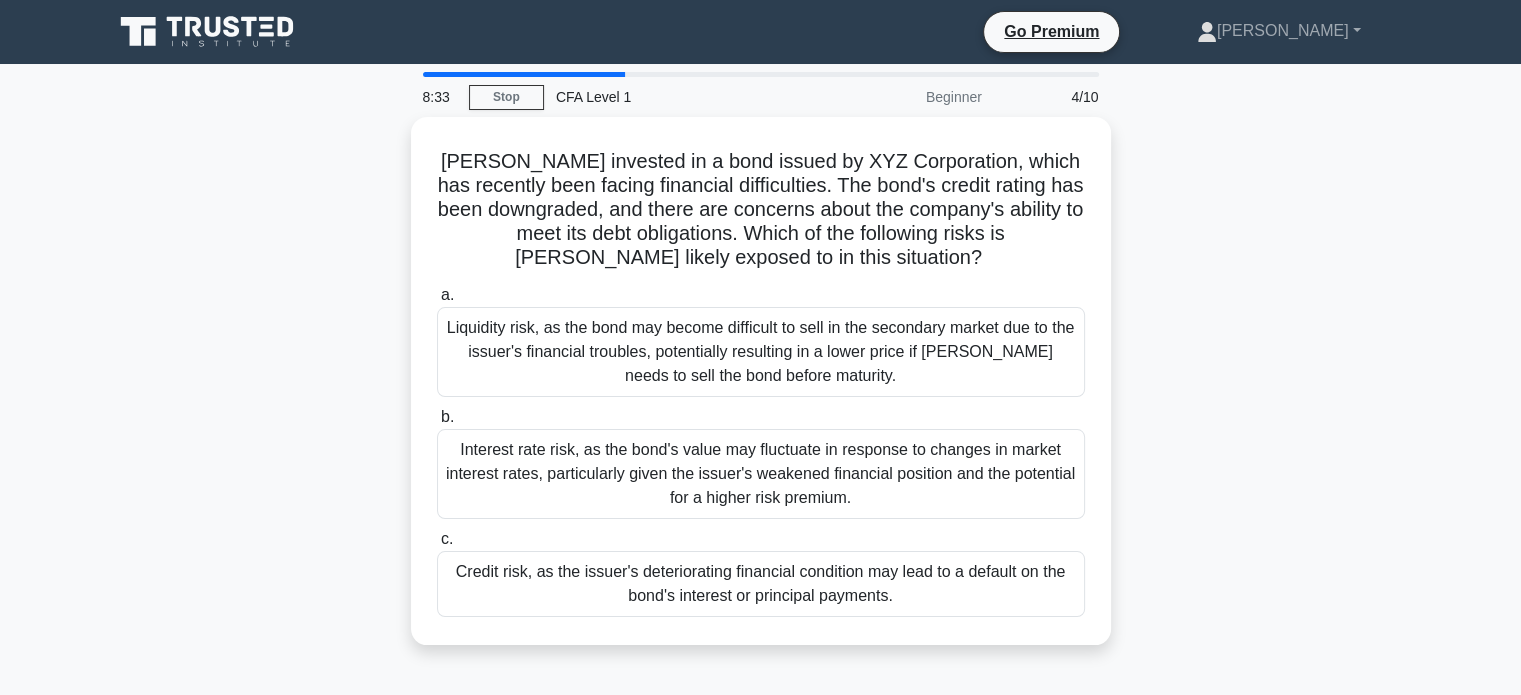 click at bounding box center [524, 74] 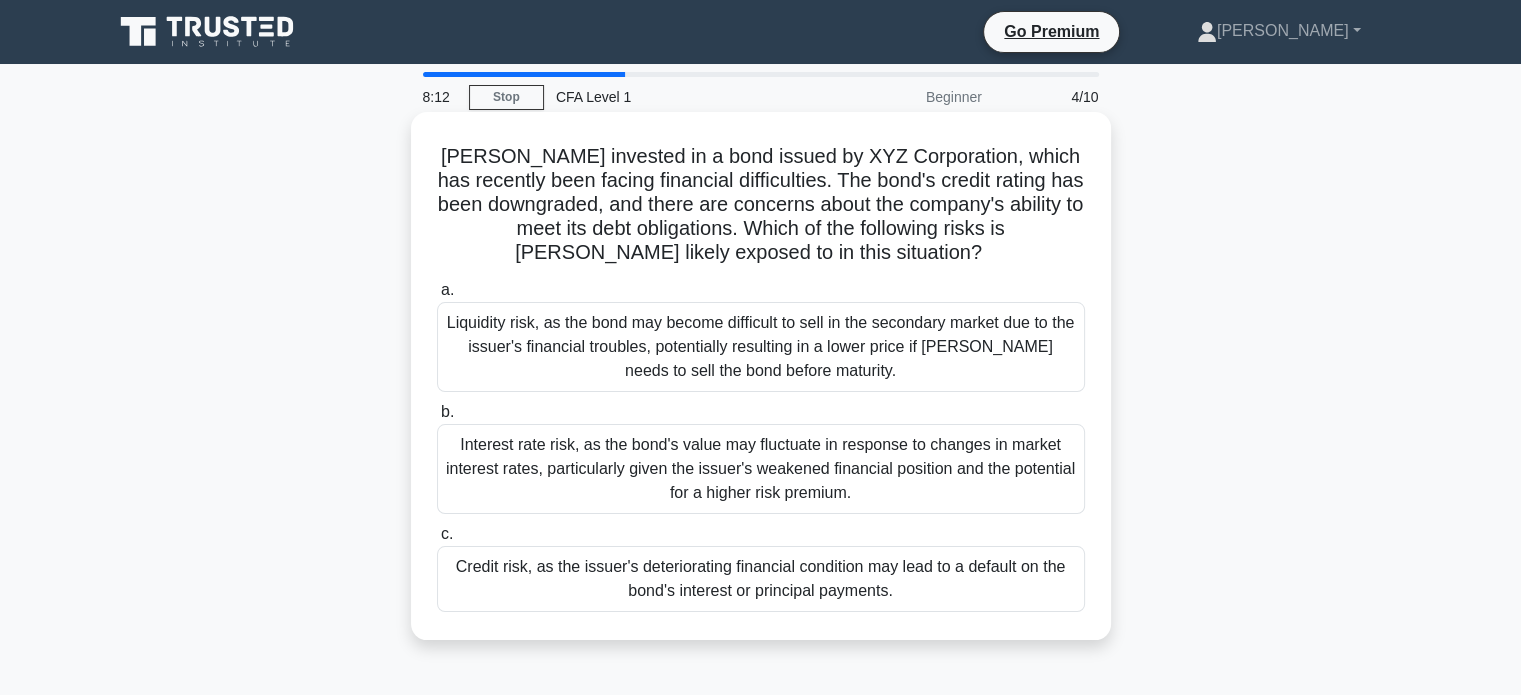click on "Credit risk, as the issuer's deteriorating financial condition may lead to a default on the bond's interest or principal payments." at bounding box center (761, 579) 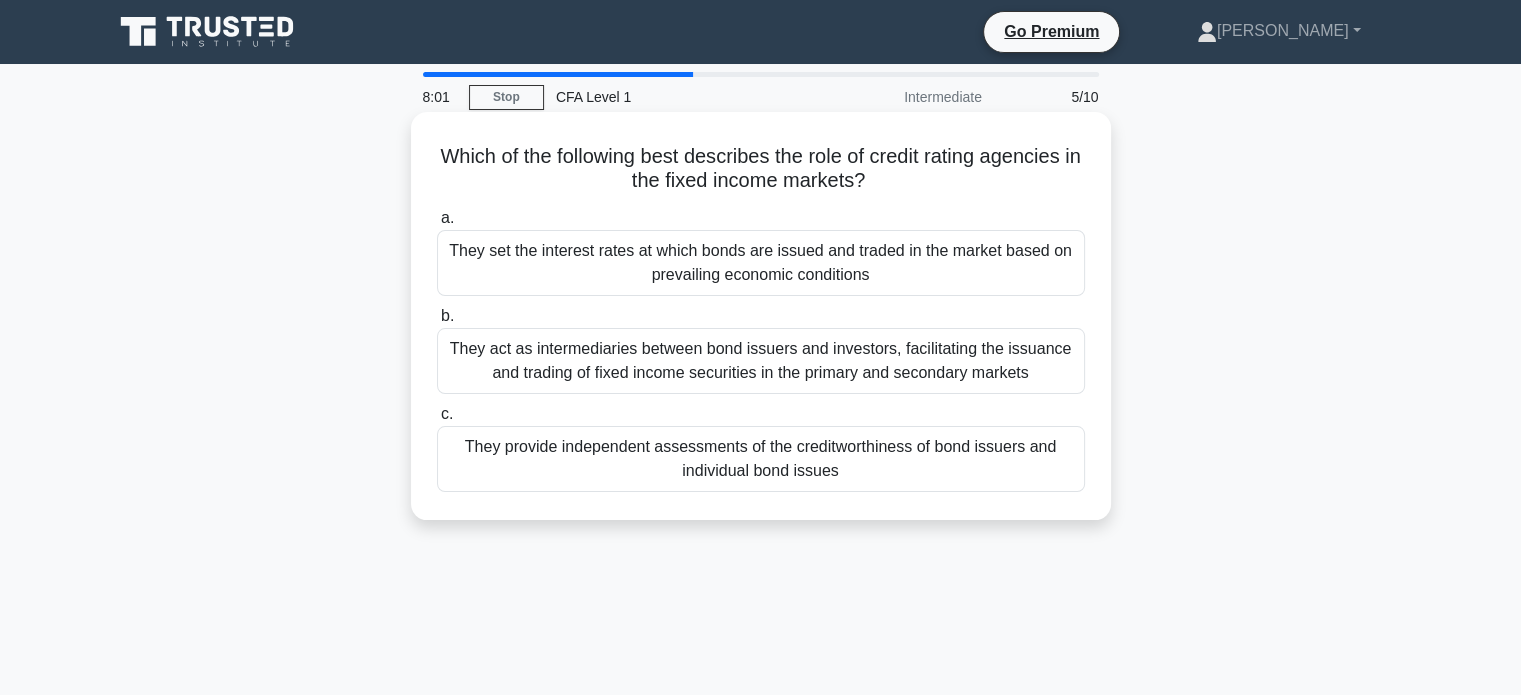 click on "They provide independent assessments of the creditworthiness of bond issuers and individual bond issues" at bounding box center (761, 459) 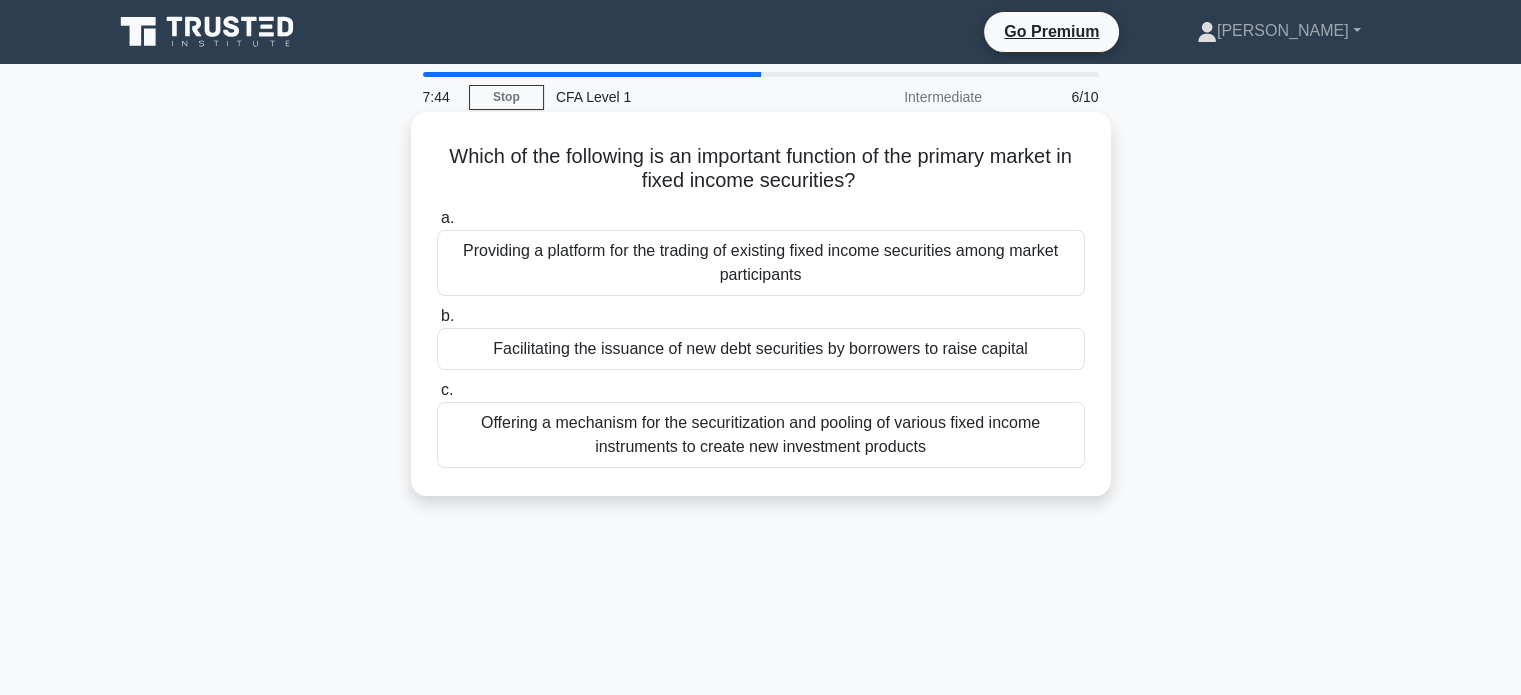 click on "Facilitating the issuance of new debt securities by borrowers to raise capital" at bounding box center [761, 349] 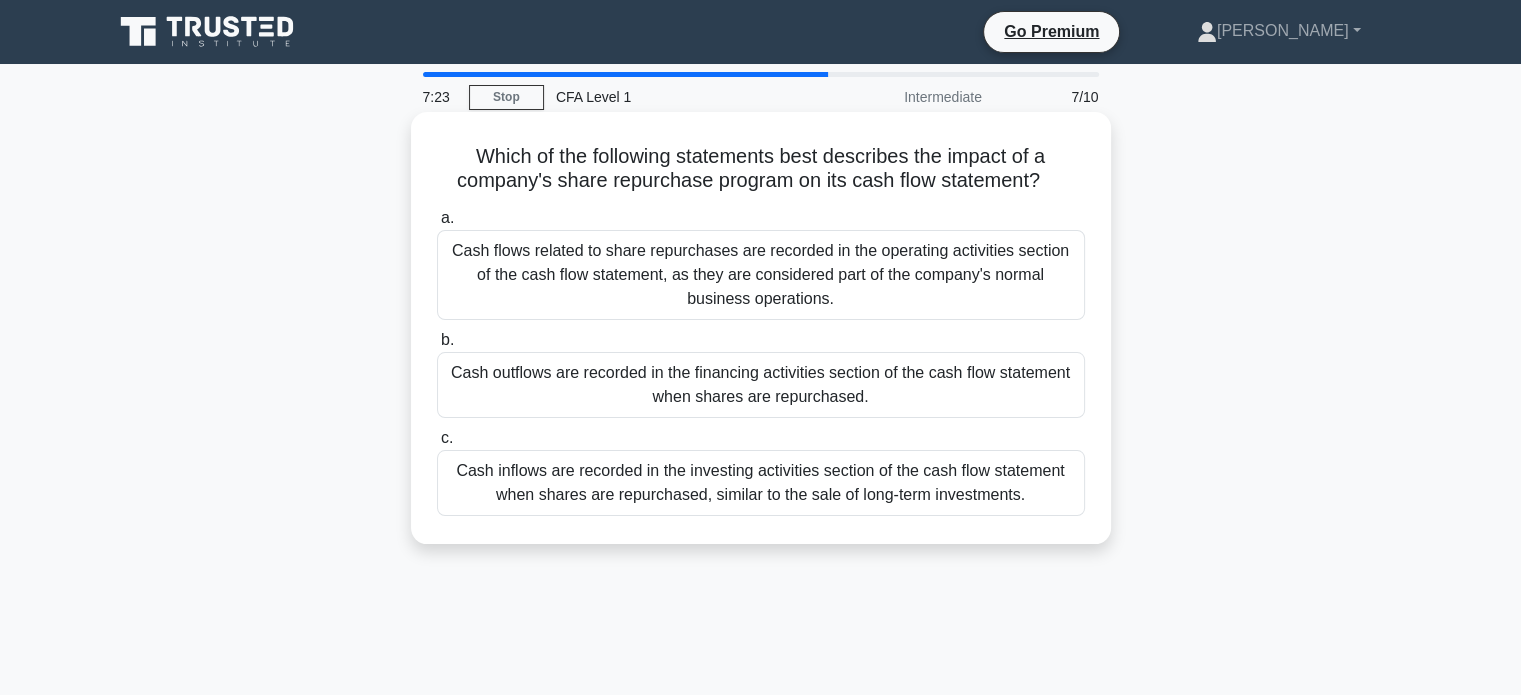 click on "Cash outflows are recorded in the financing activities section of the cash flow statement when shares are repurchased." at bounding box center [761, 385] 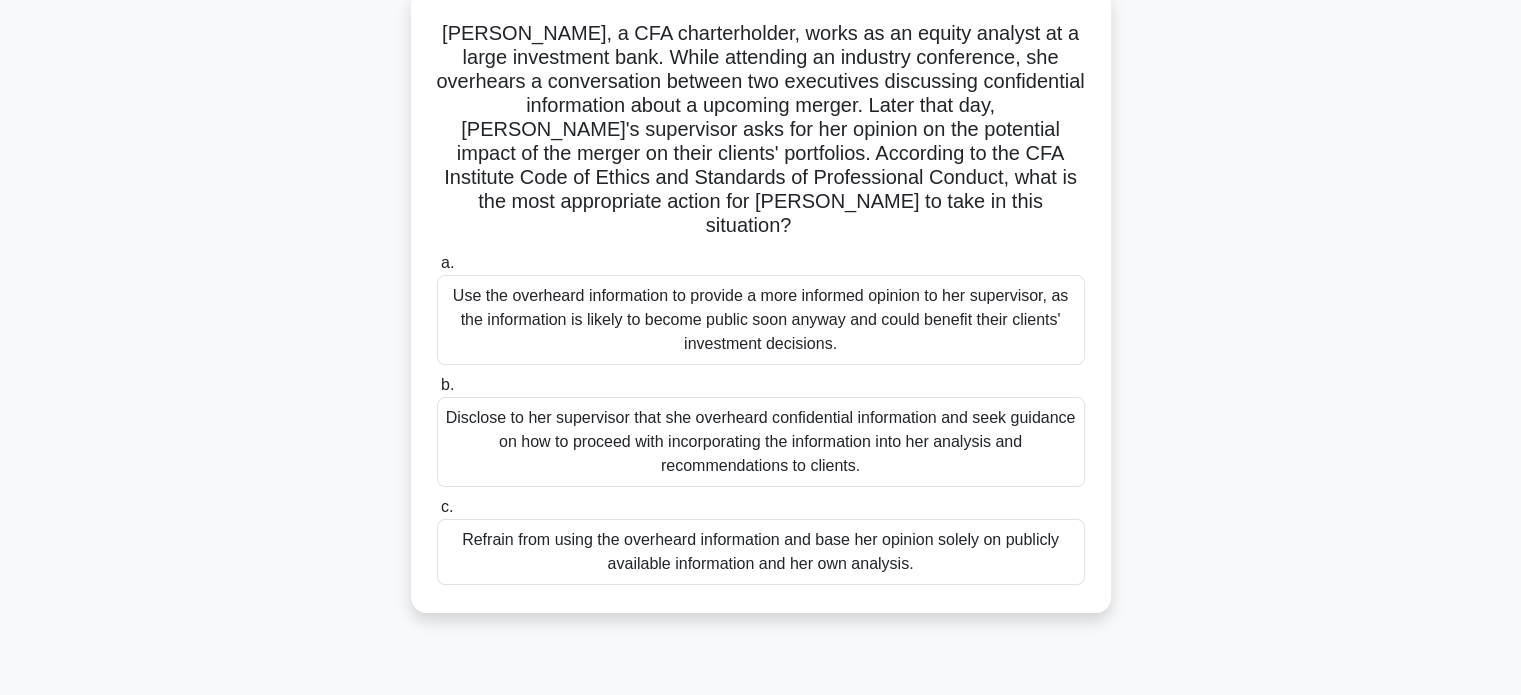 scroll, scrollTop: 132, scrollLeft: 0, axis: vertical 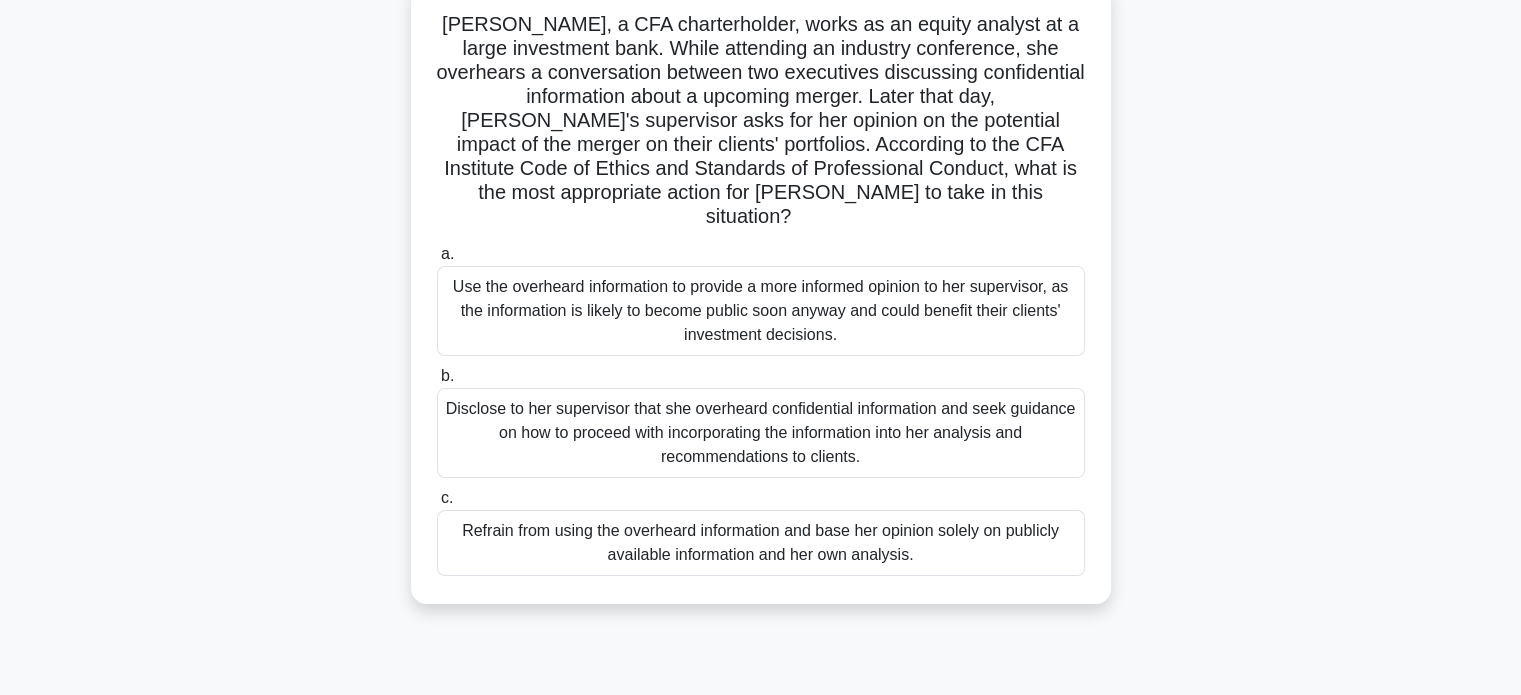 click on "Refrain from using the overheard information and base her opinion solely on publicly available information and her own analysis." at bounding box center [761, 543] 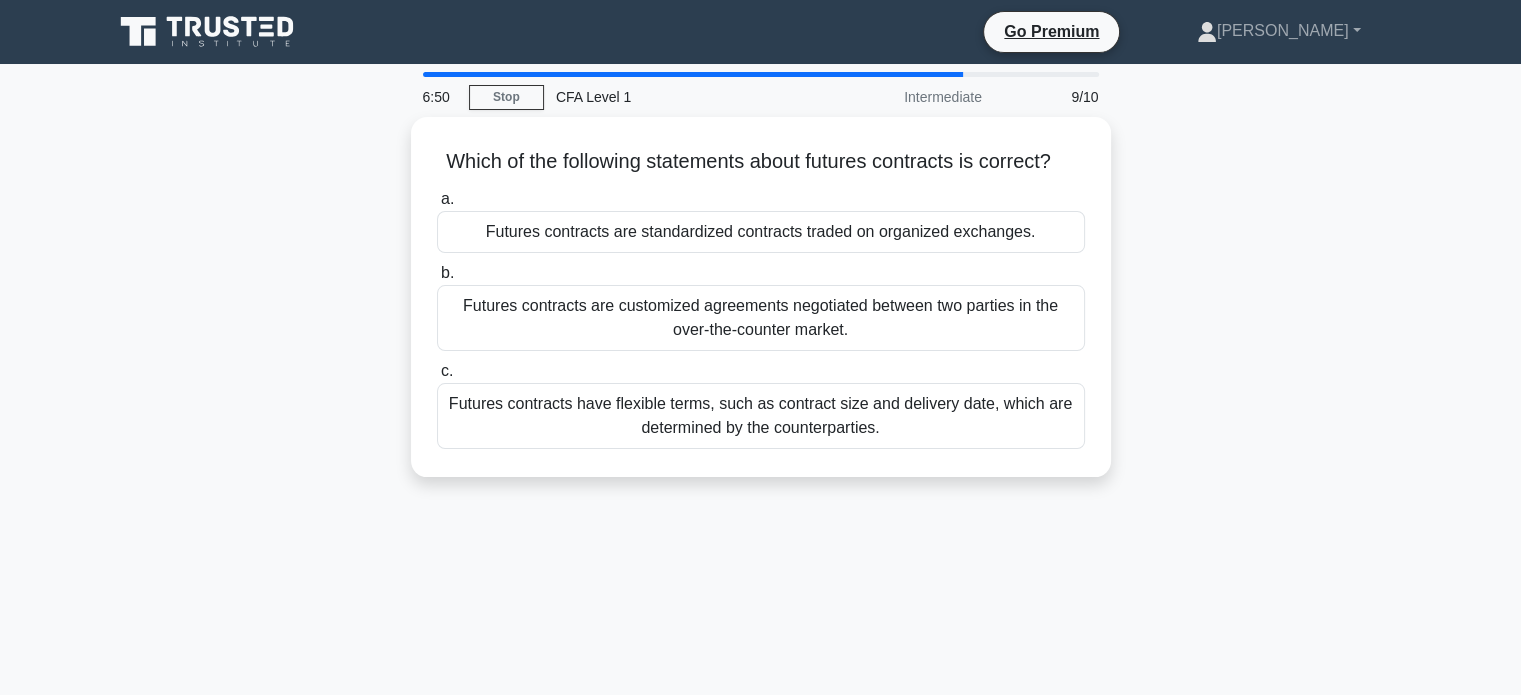 scroll, scrollTop: 0, scrollLeft: 0, axis: both 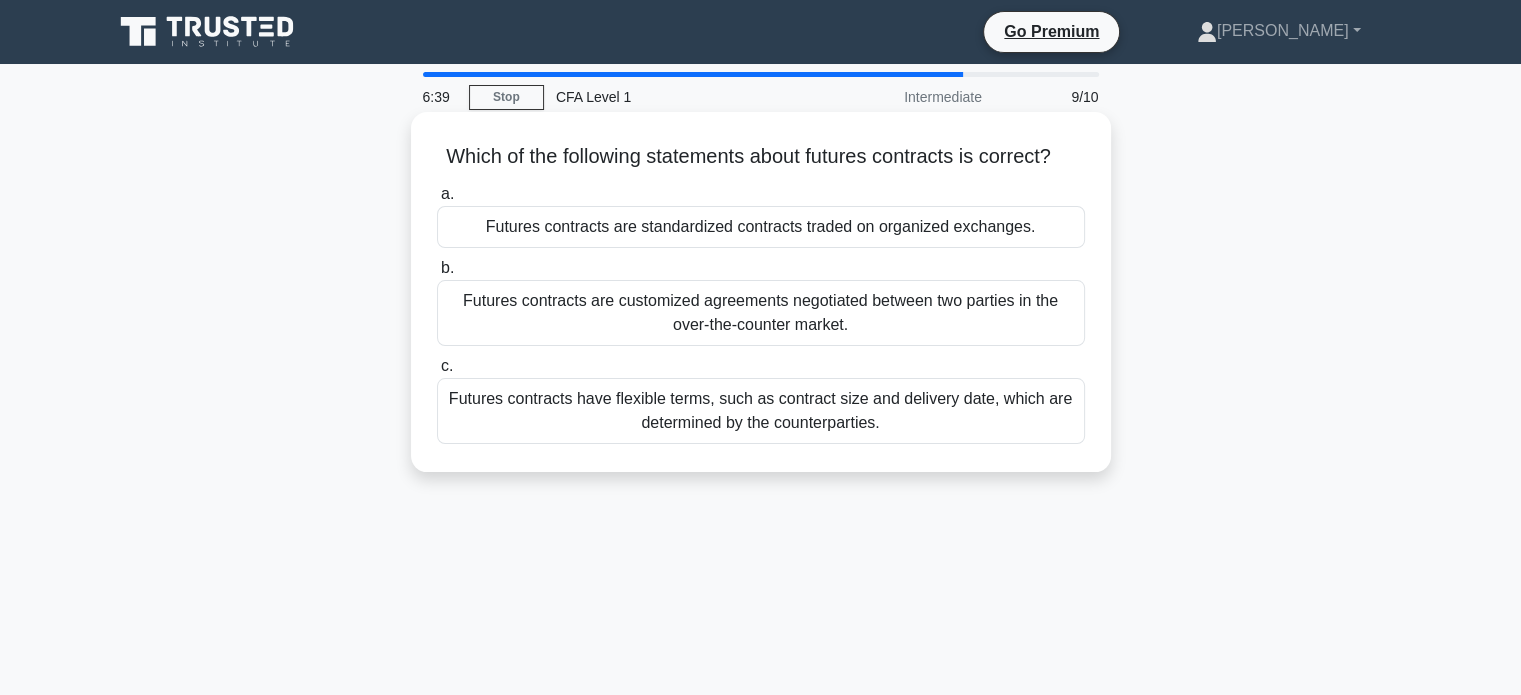 click on "Futures contracts are standardized contracts traded on organized exchanges." at bounding box center (761, 227) 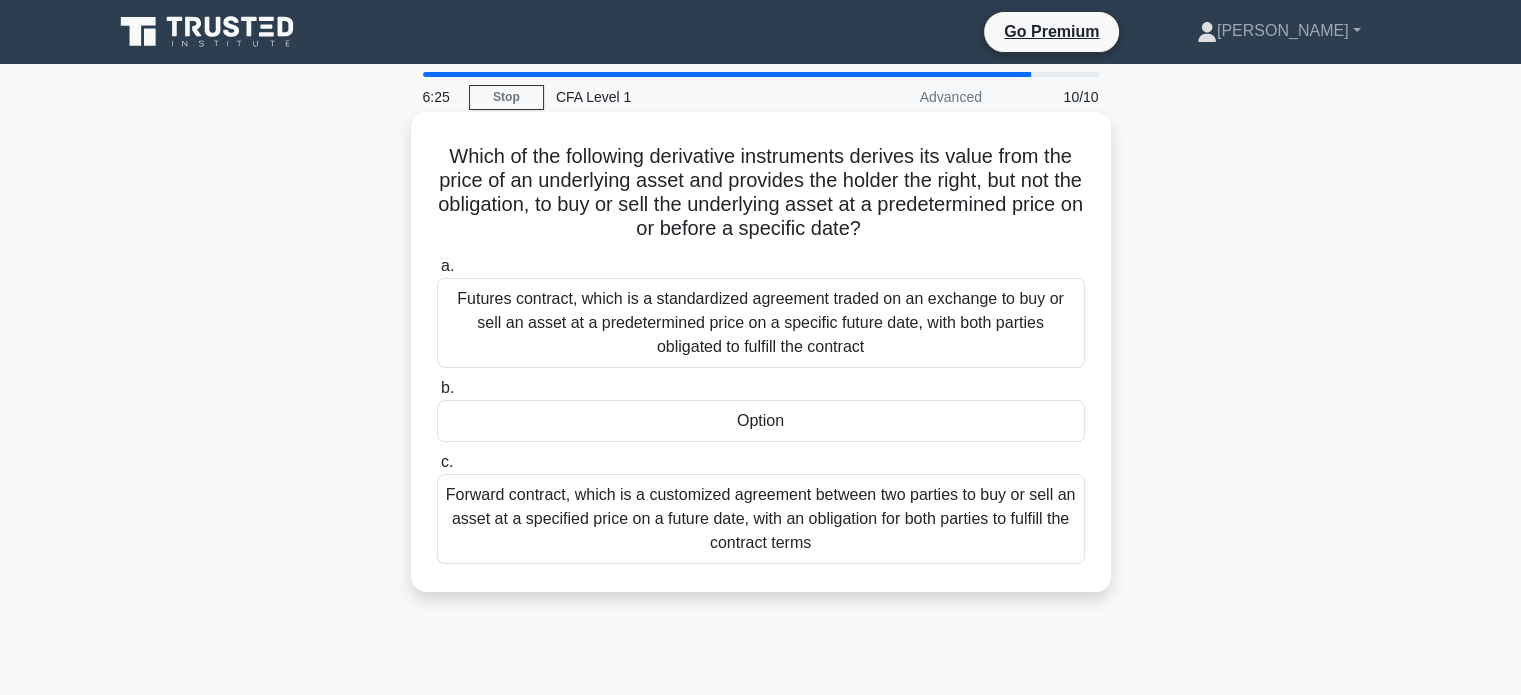 click on "Option" at bounding box center [761, 421] 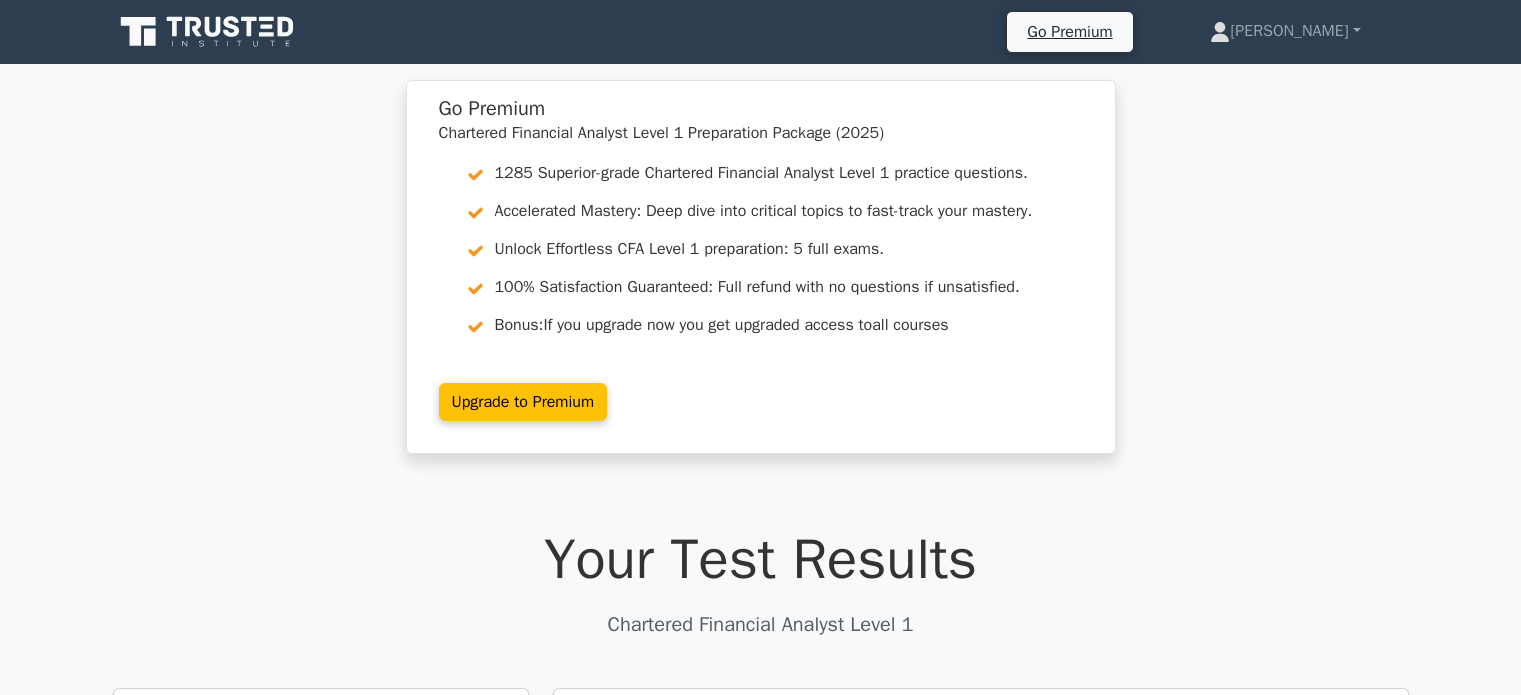 scroll, scrollTop: 0, scrollLeft: 0, axis: both 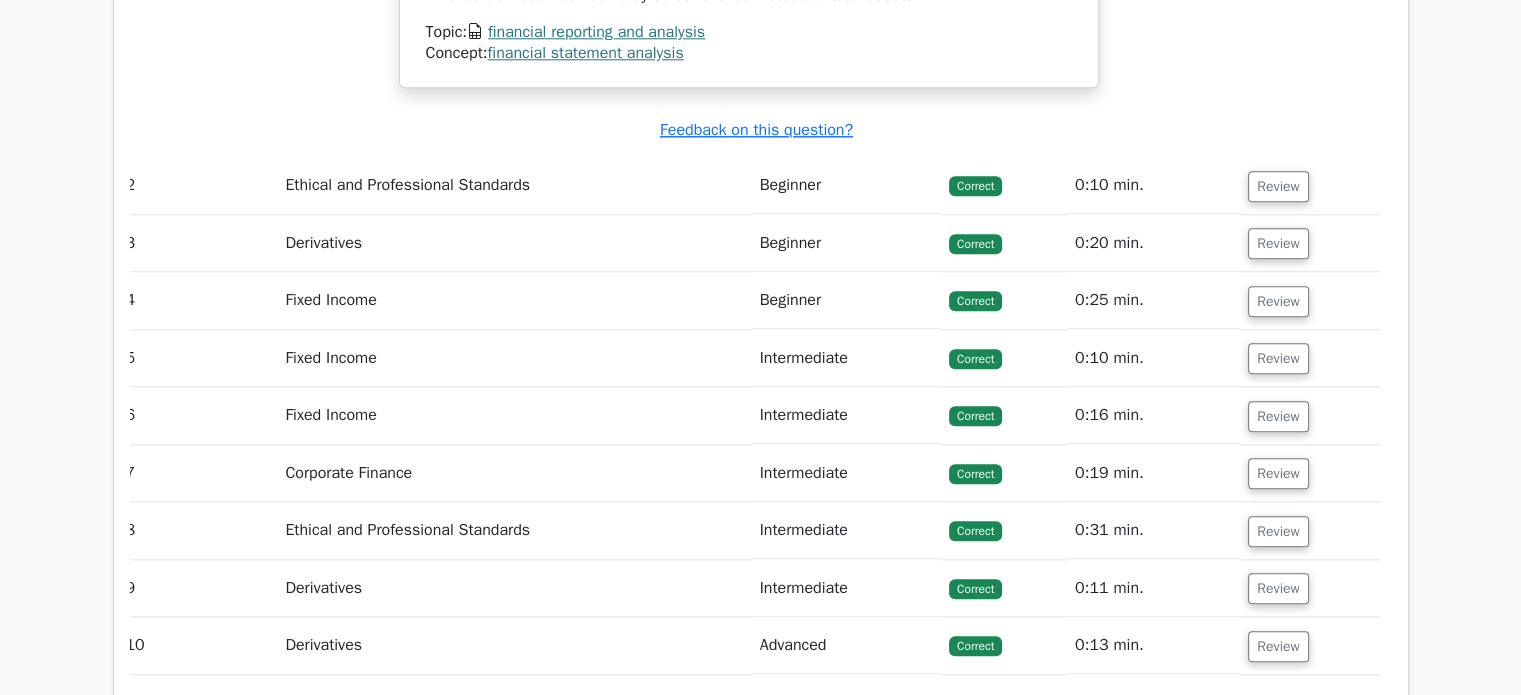click on "Ethical and Professional Standards" at bounding box center (514, 185) 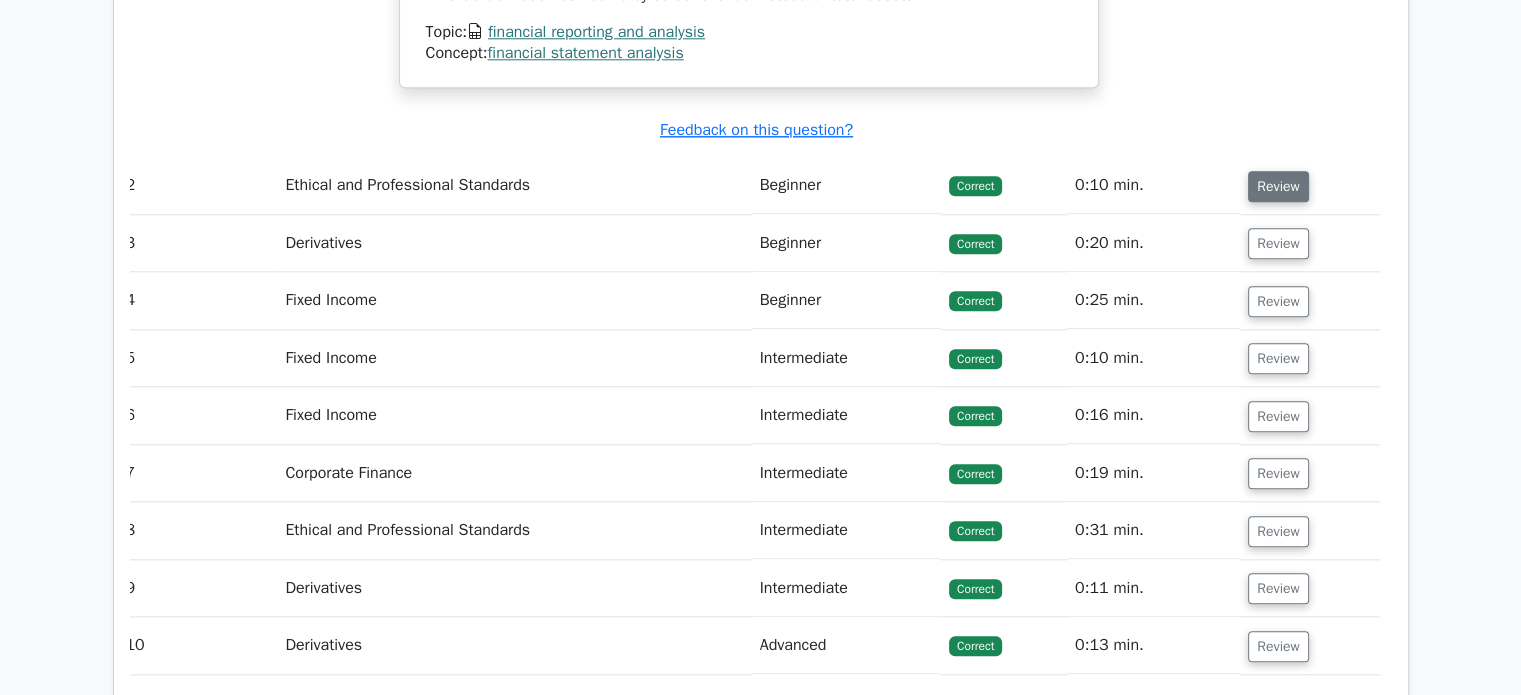 click on "Review" at bounding box center [1278, 186] 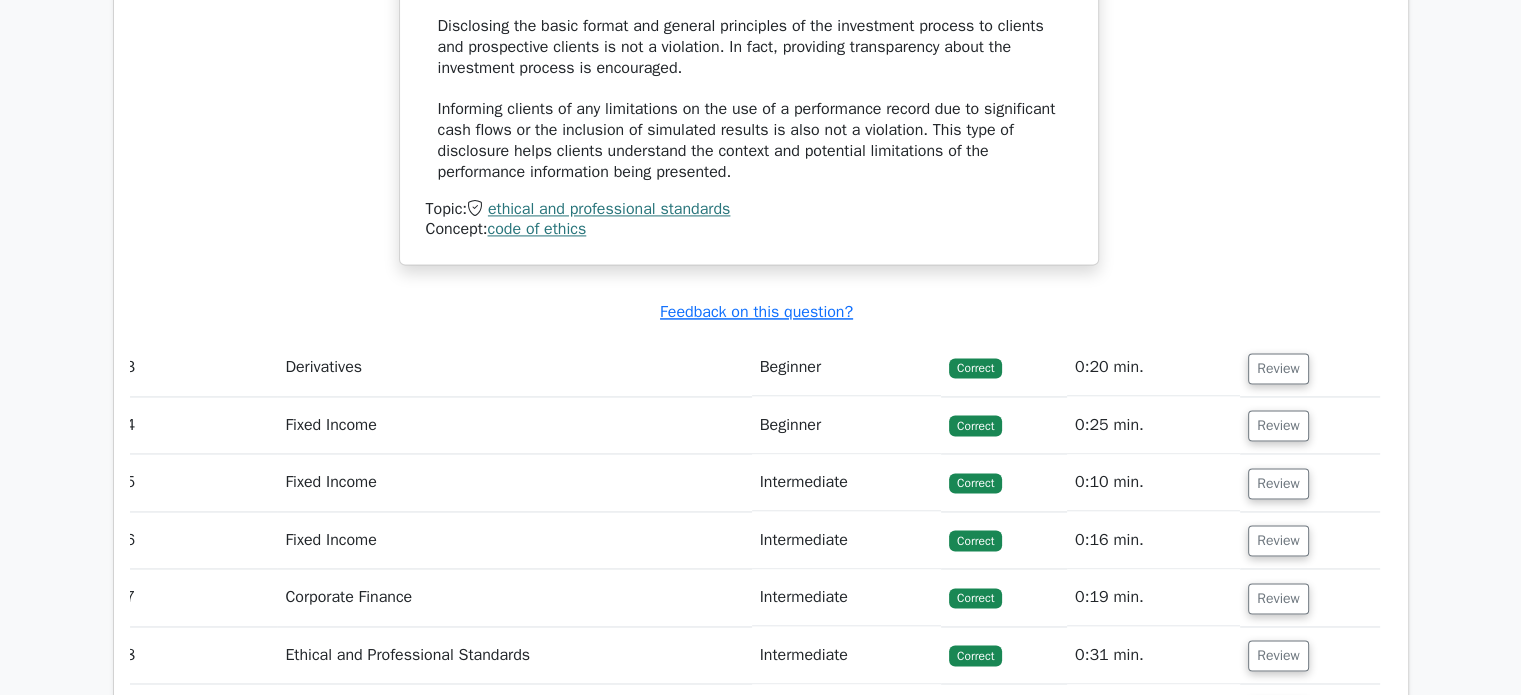 scroll, scrollTop: 3080, scrollLeft: 0, axis: vertical 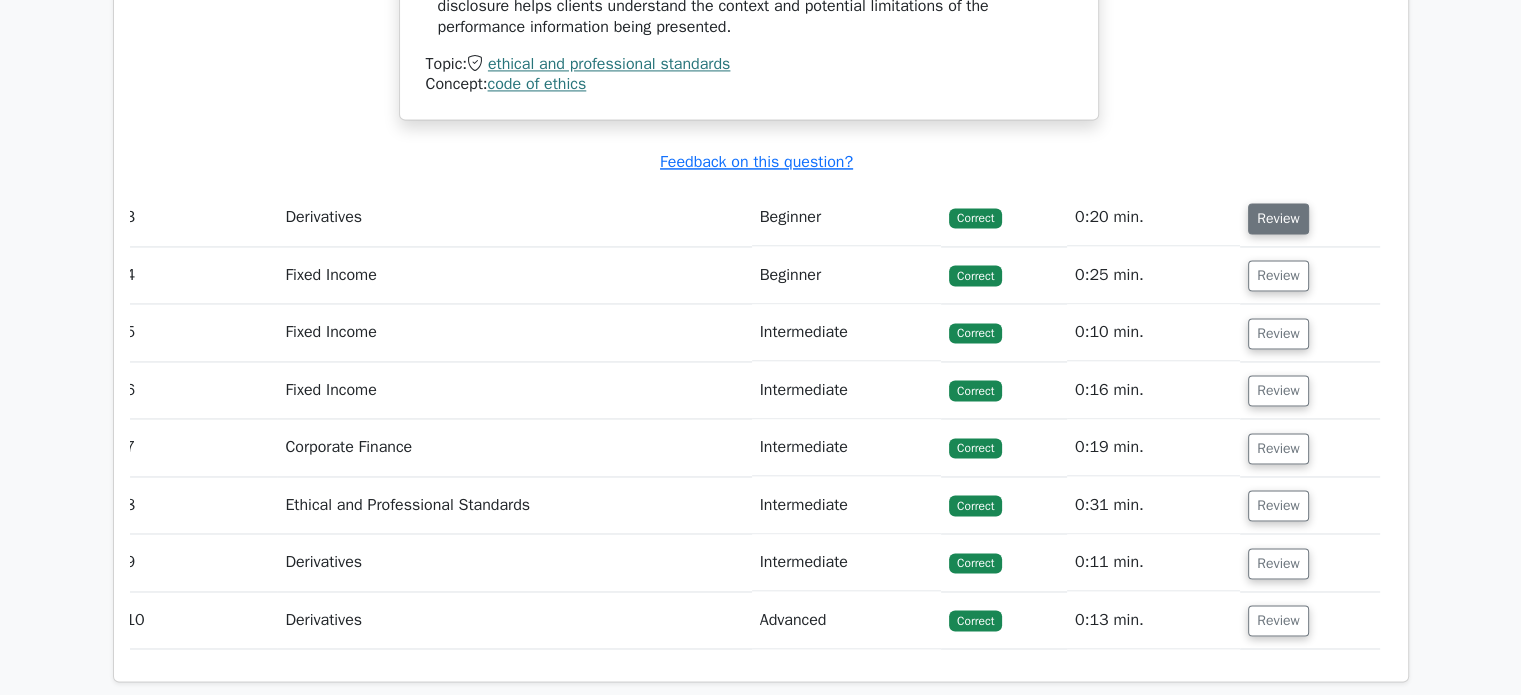 click on "Review" at bounding box center (1278, 218) 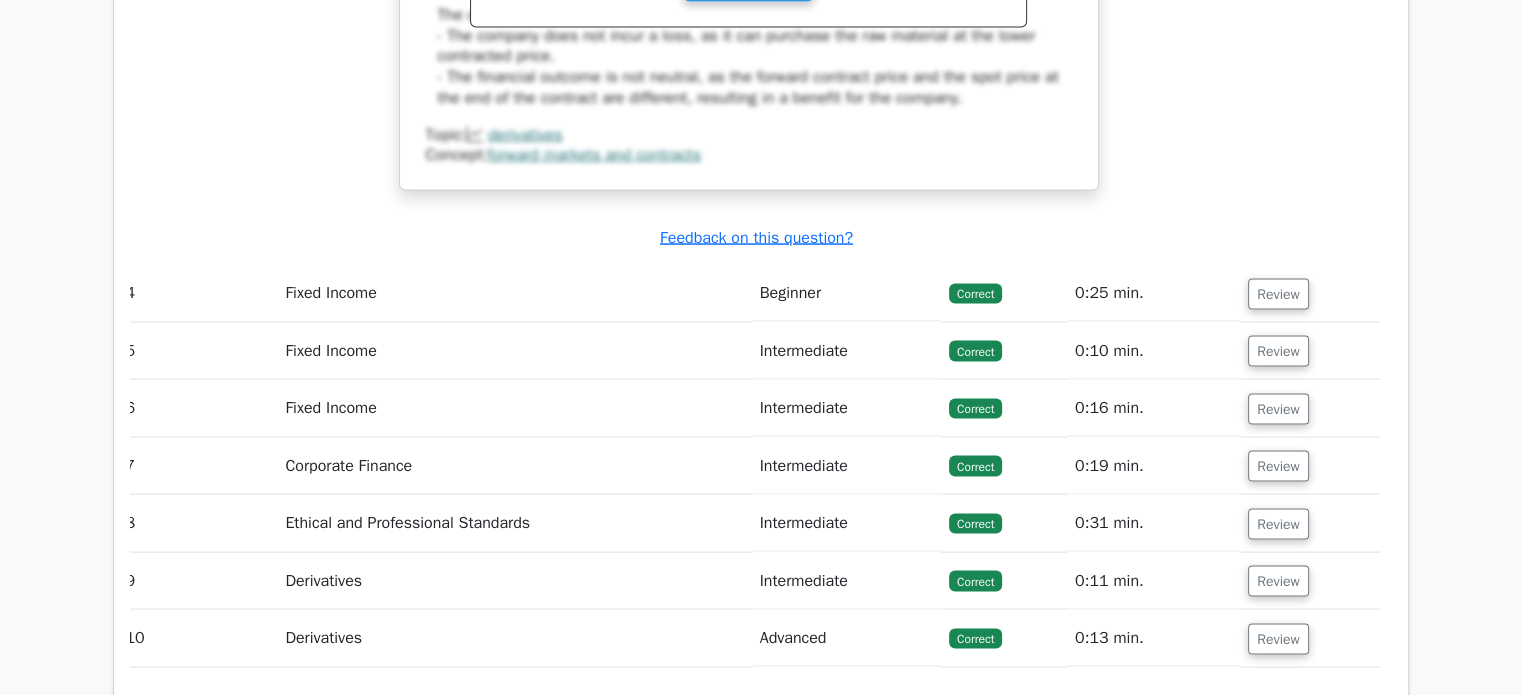scroll, scrollTop: 4030, scrollLeft: 0, axis: vertical 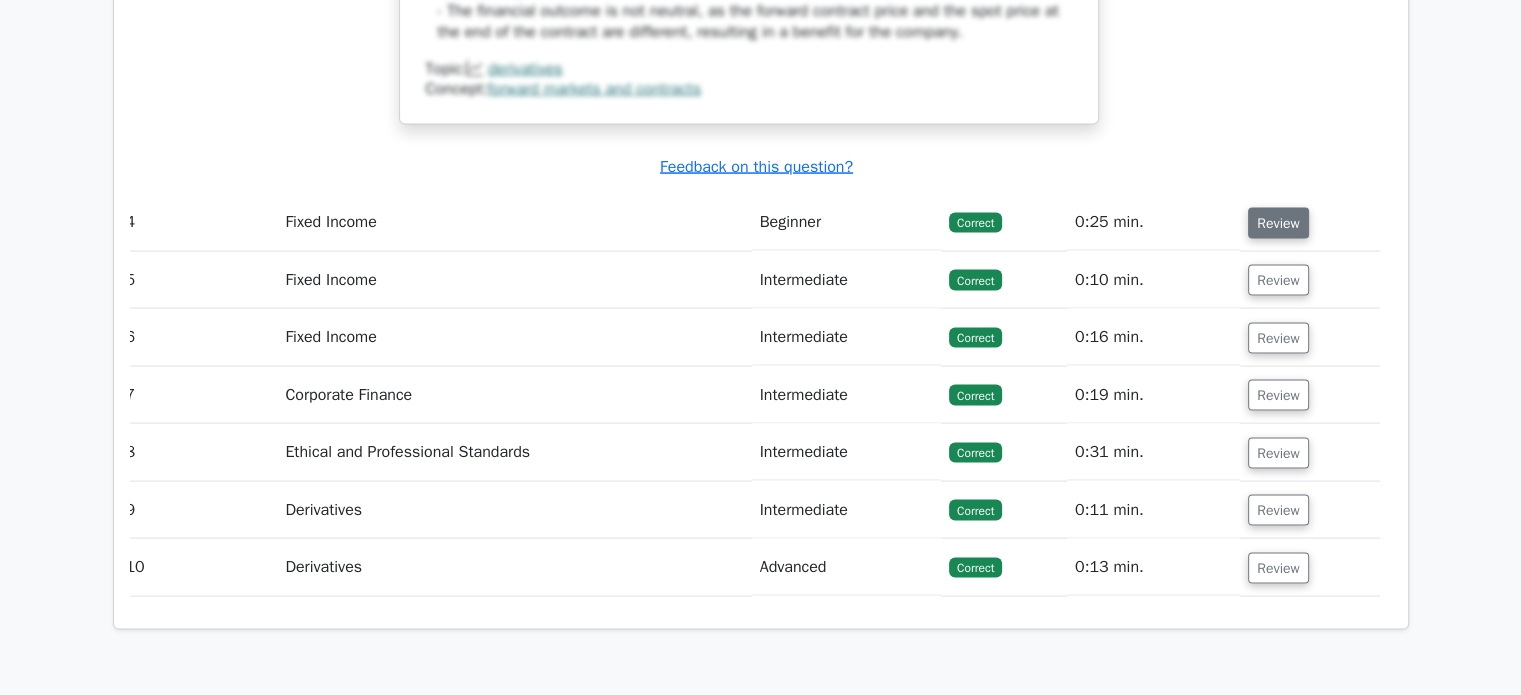click on "Review" at bounding box center [1278, 223] 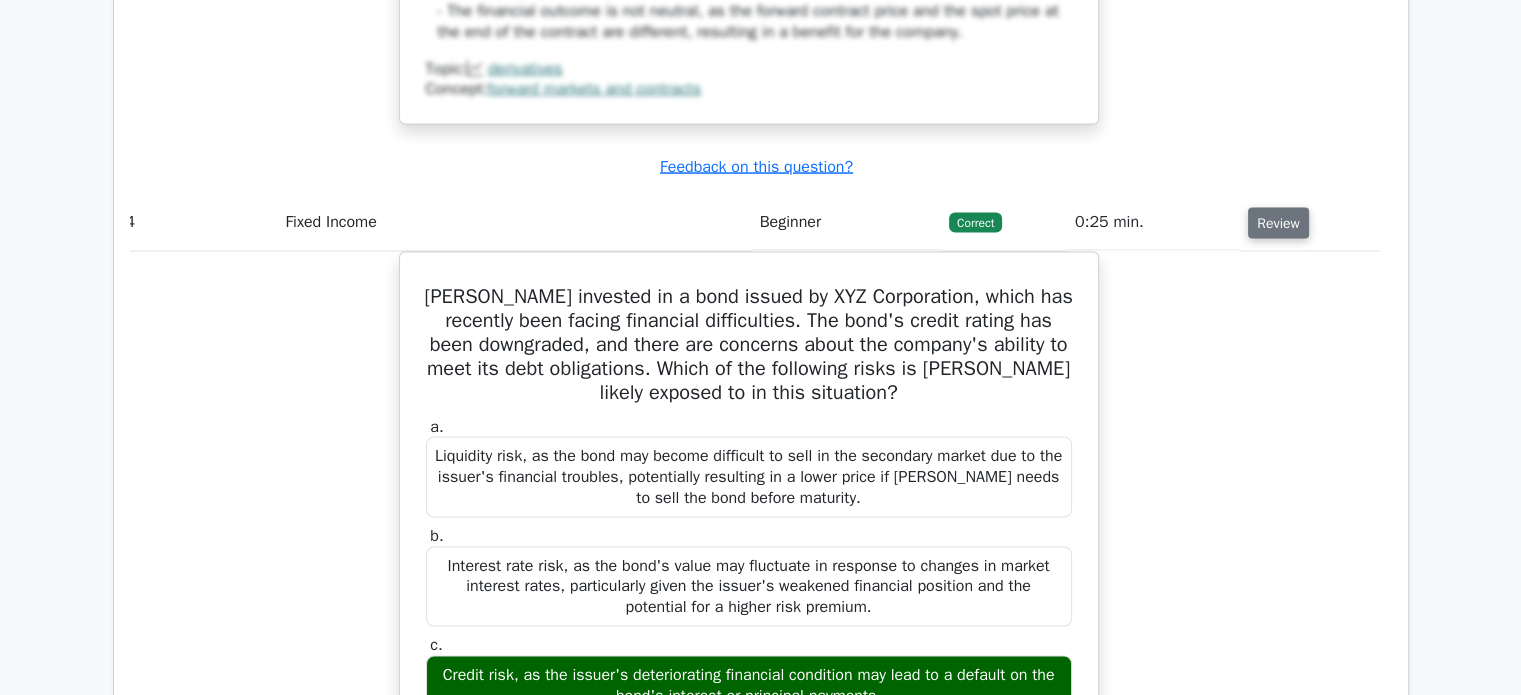 click on "Review" at bounding box center (1278, 223) 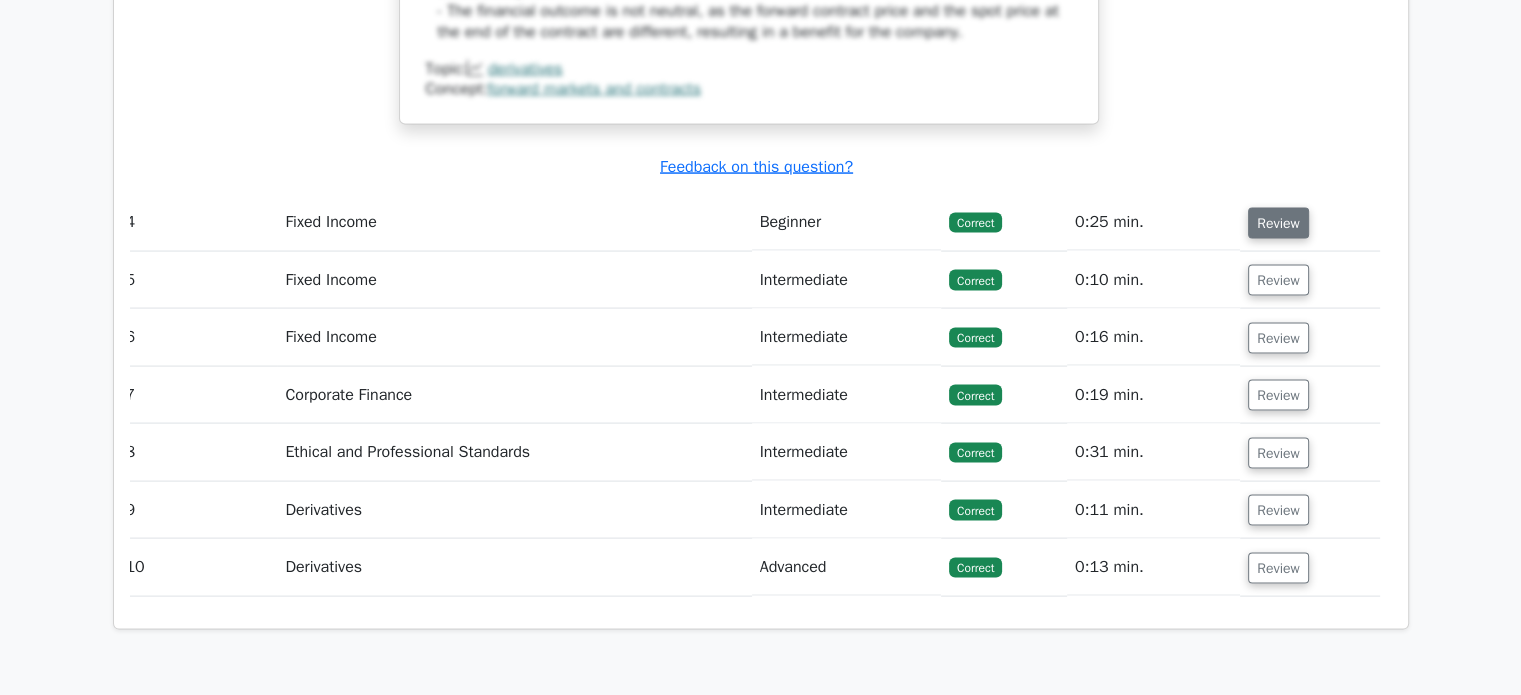 click on "Review" at bounding box center (1278, 223) 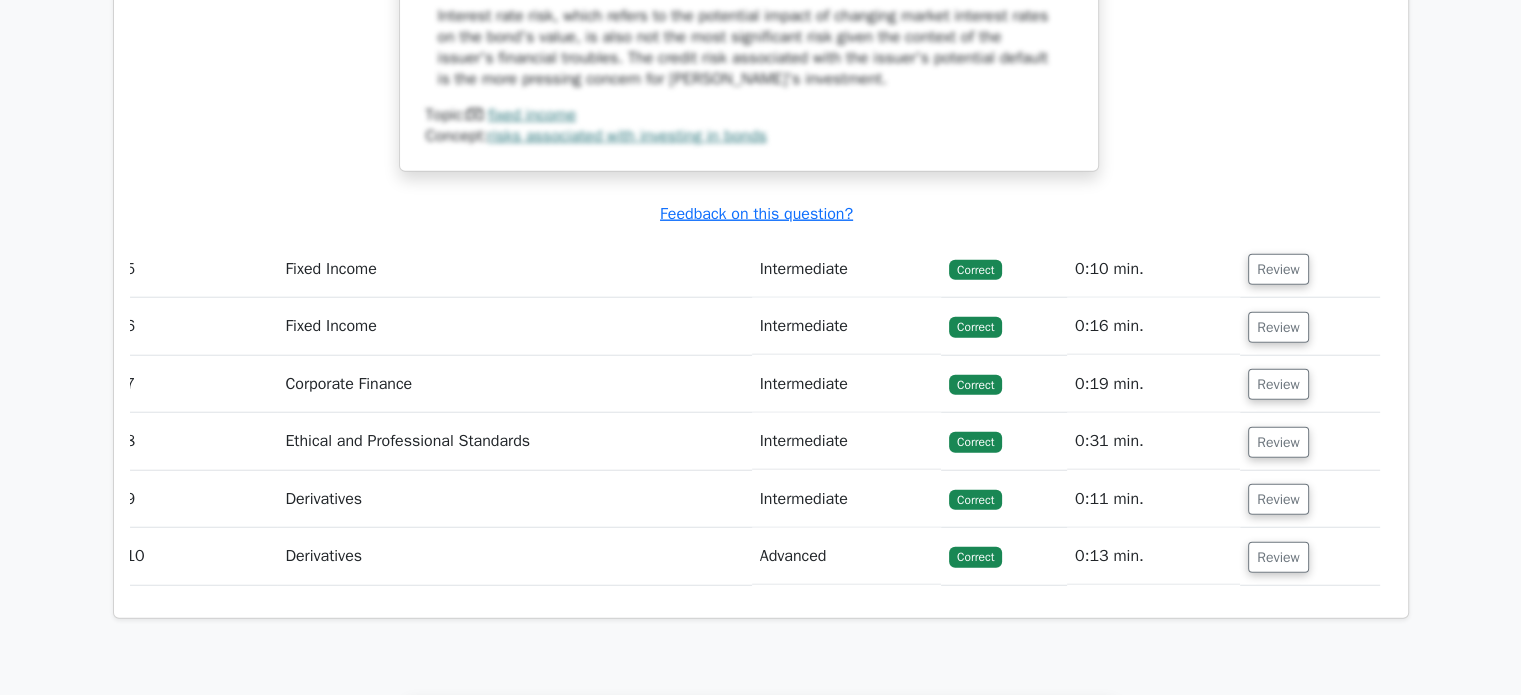 scroll, scrollTop: 5090, scrollLeft: 0, axis: vertical 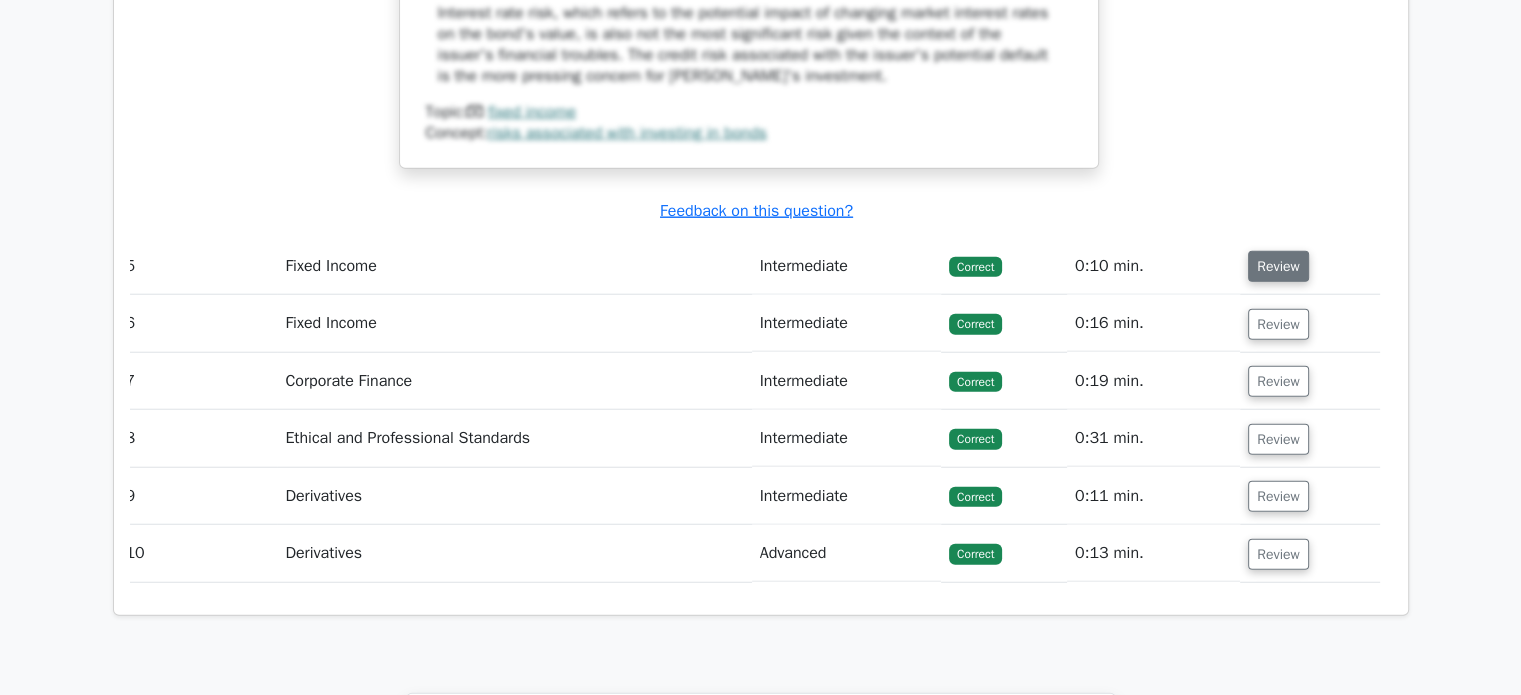 click on "Review" at bounding box center [1278, 266] 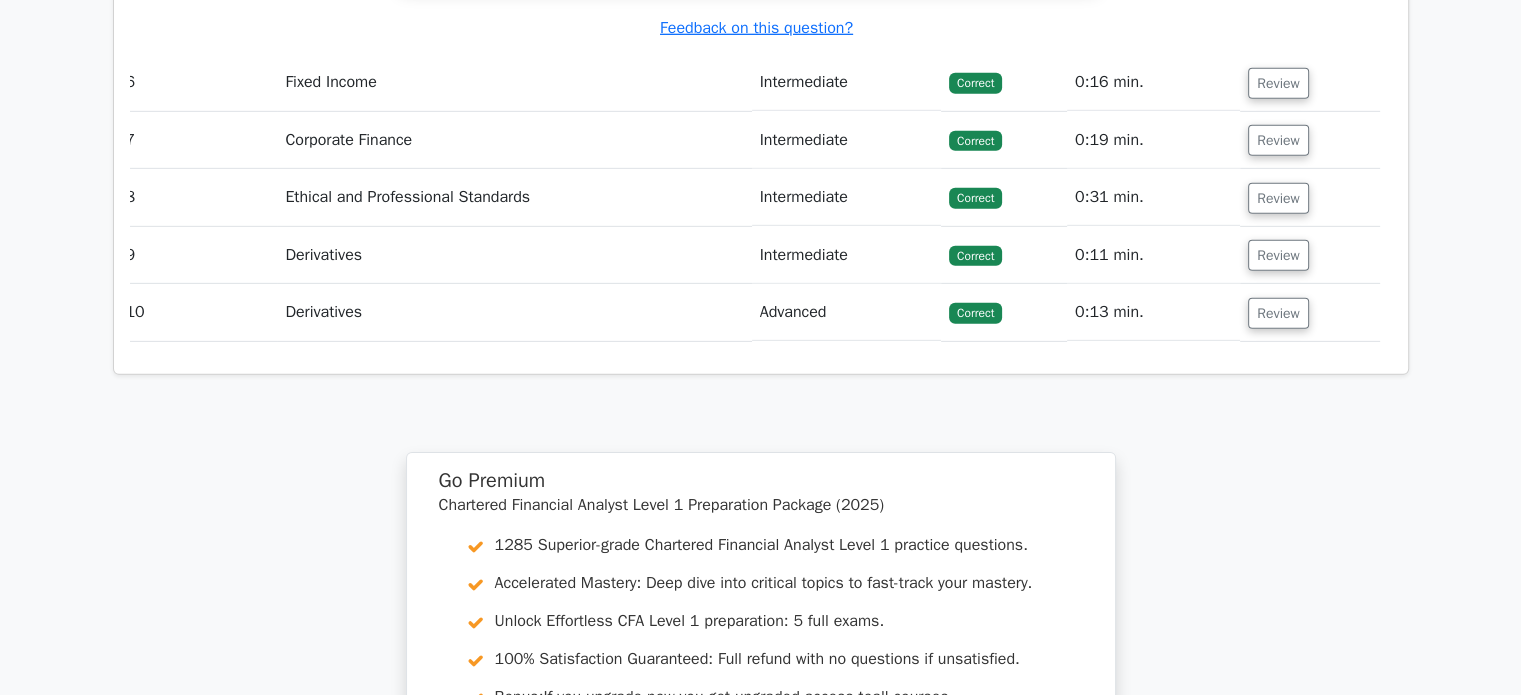 scroll, scrollTop: 6220, scrollLeft: 0, axis: vertical 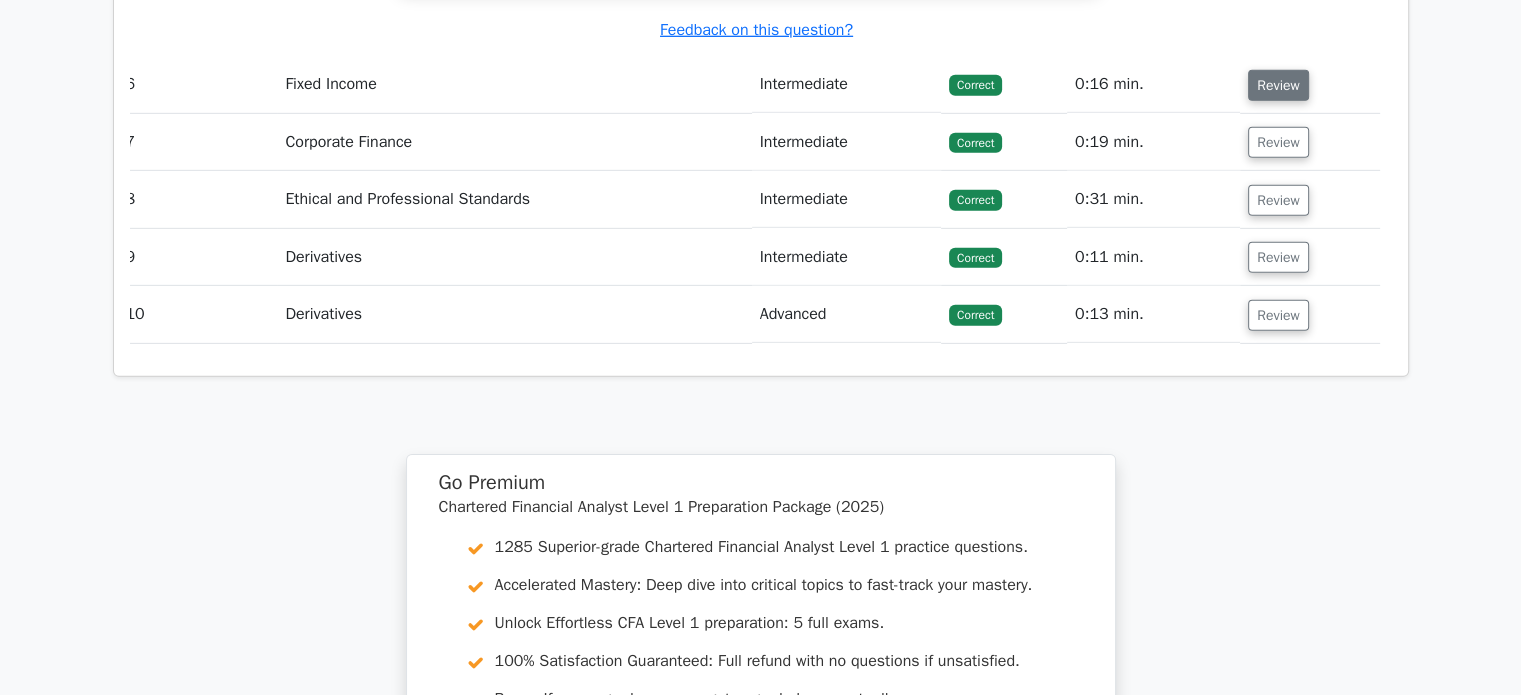click on "Review" at bounding box center (1278, 85) 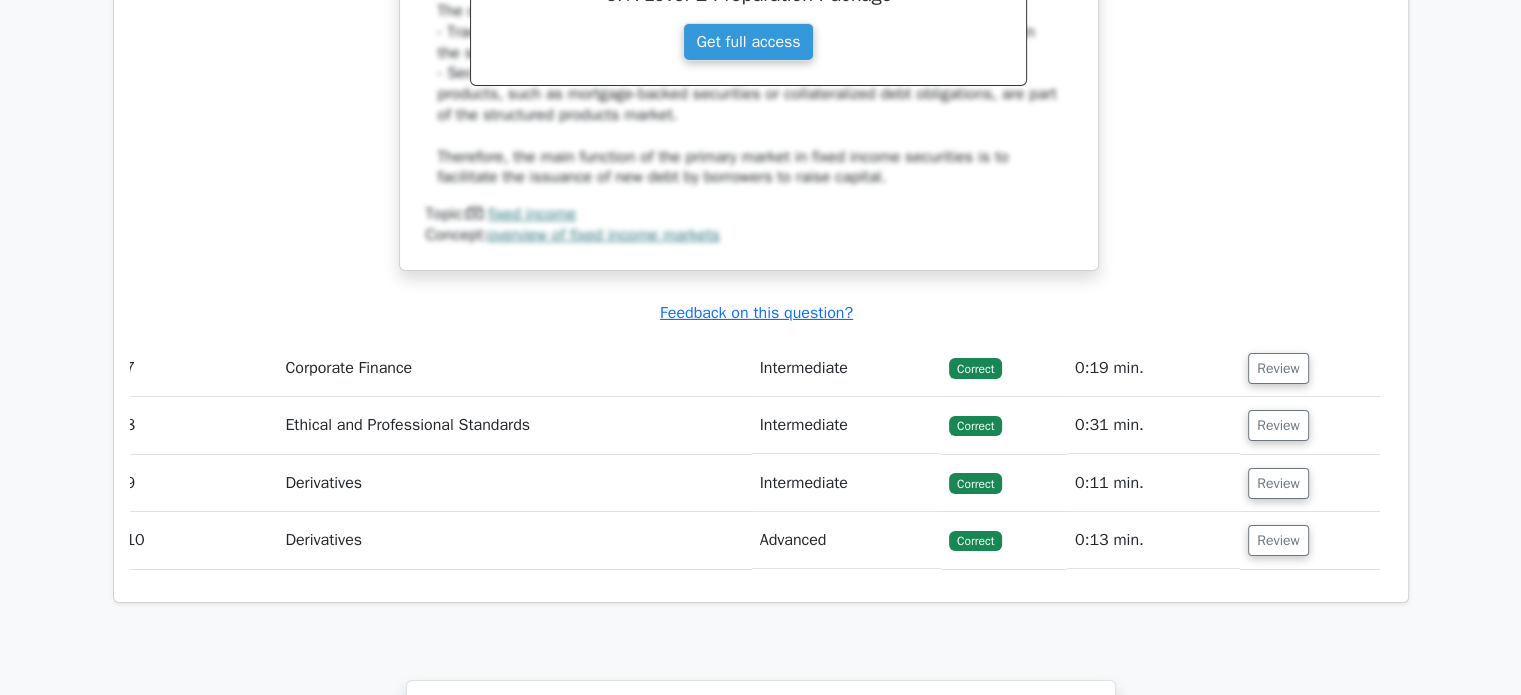 scroll, scrollTop: 6870, scrollLeft: 0, axis: vertical 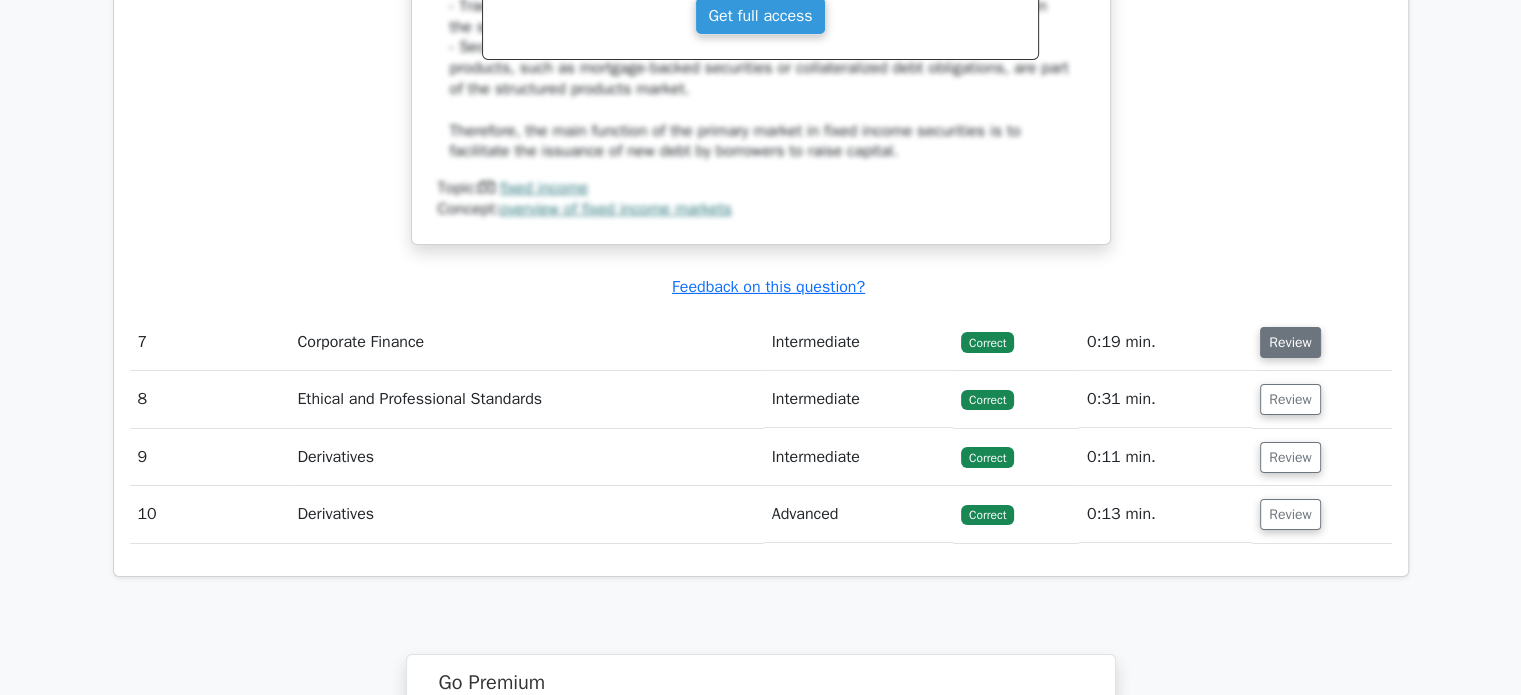click on "Review" at bounding box center [1290, 342] 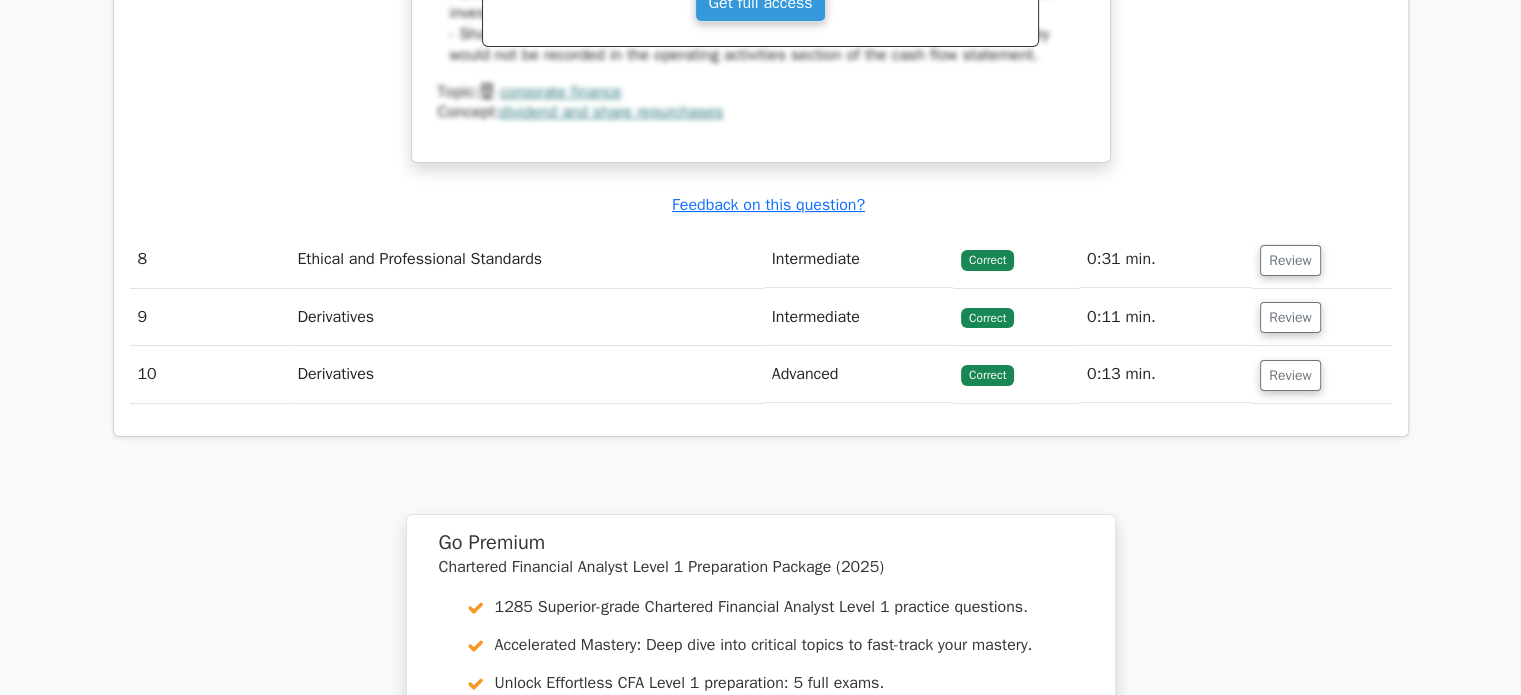 scroll, scrollTop: 7872, scrollLeft: 0, axis: vertical 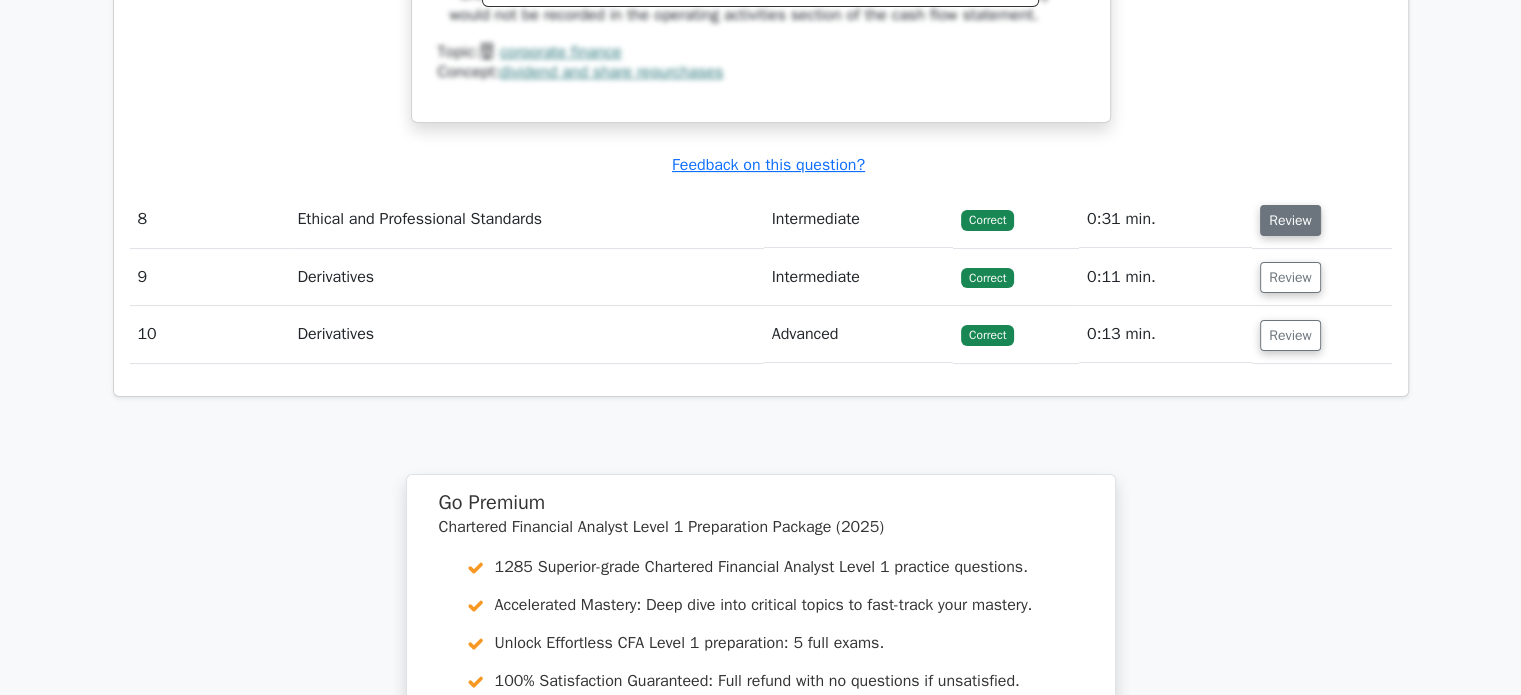 click on "Review" at bounding box center (1290, 220) 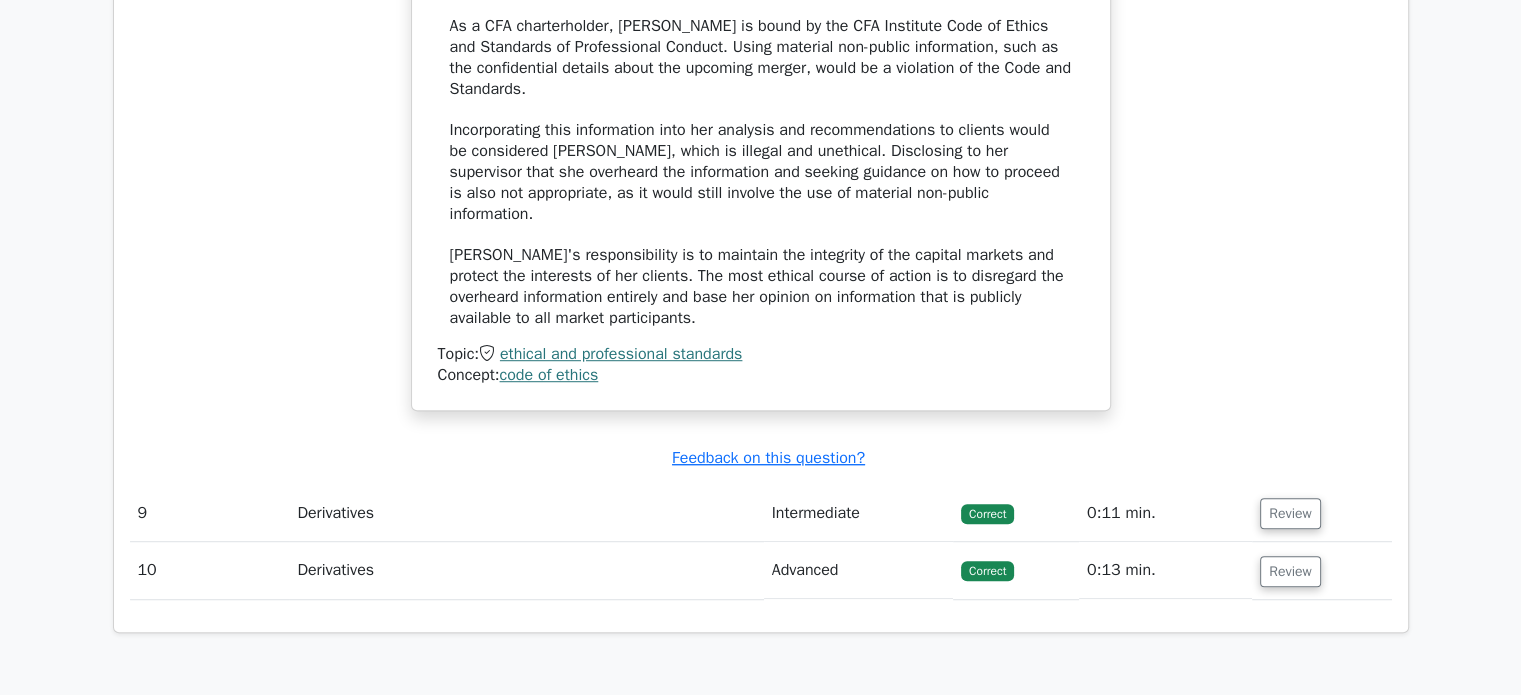 scroll, scrollTop: 8798, scrollLeft: 0, axis: vertical 